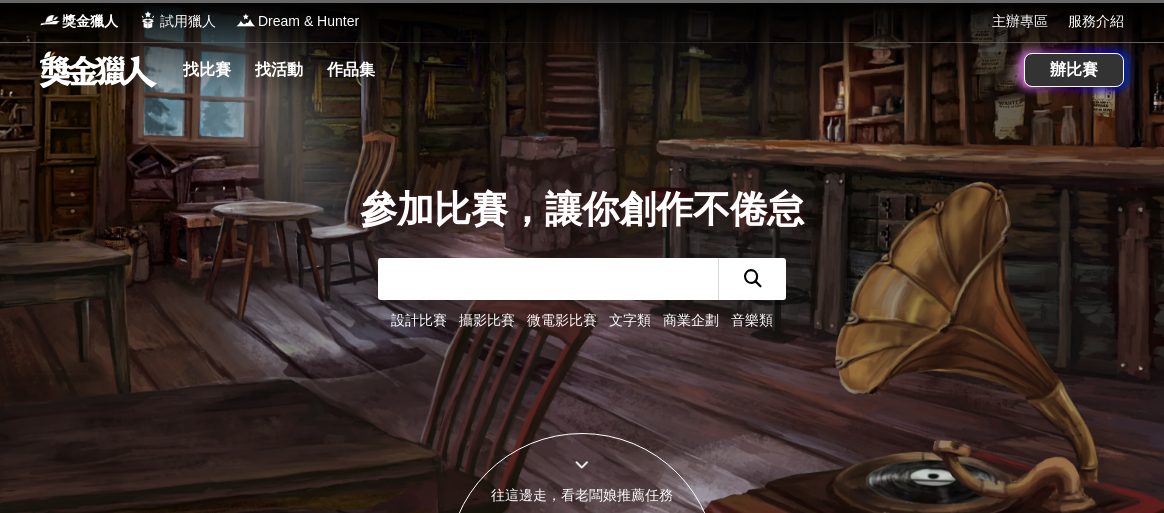 scroll, scrollTop: 0, scrollLeft: 0, axis: both 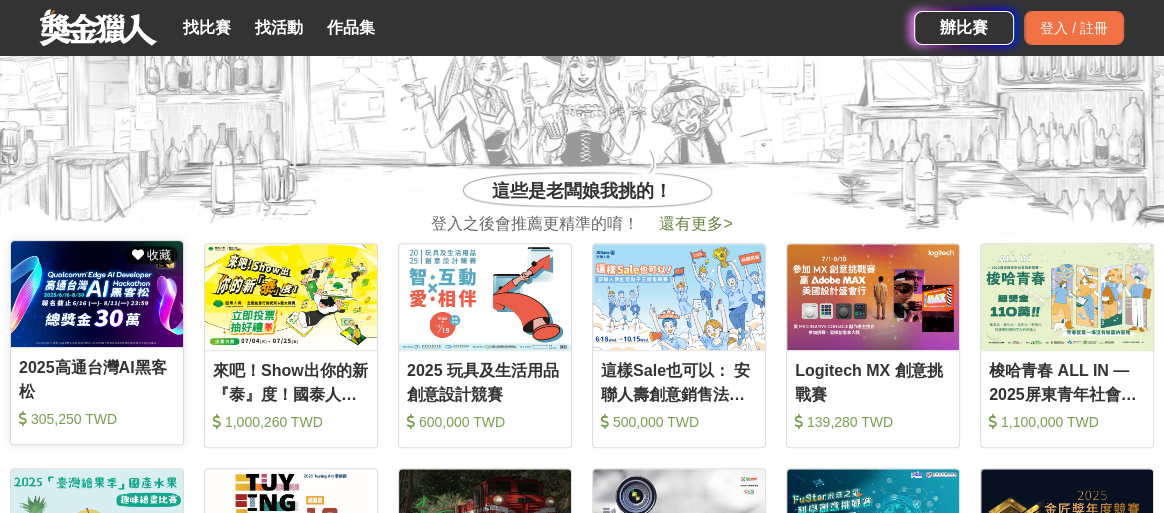click at bounding box center [97, 294] 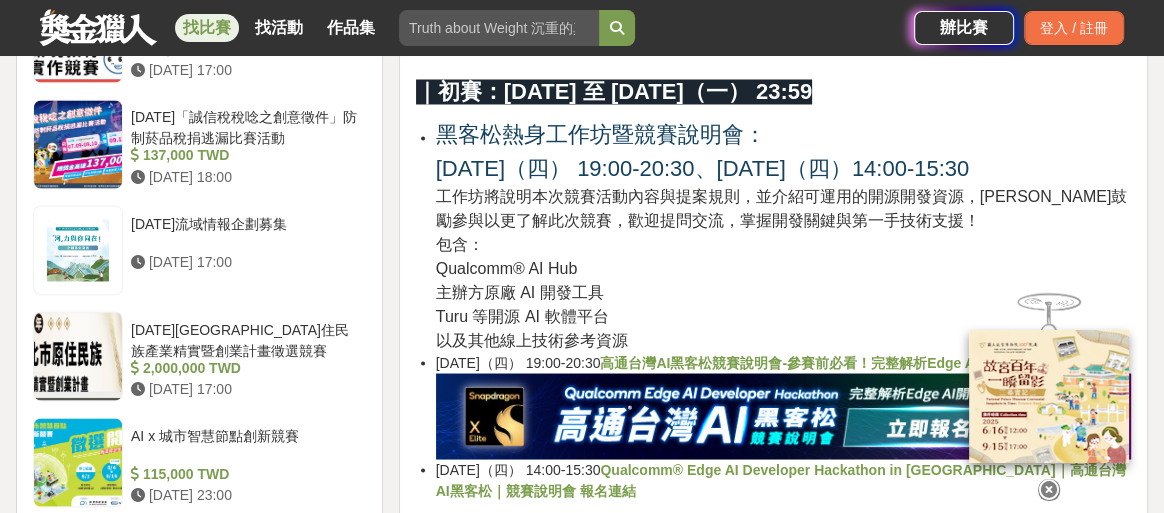 scroll, scrollTop: 3400, scrollLeft: 0, axis: vertical 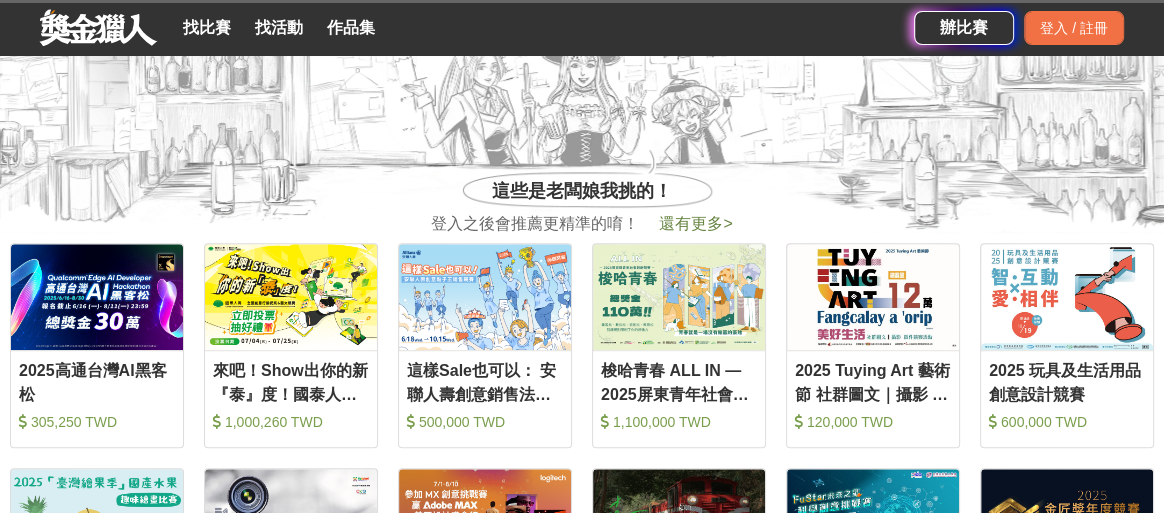 click at bounding box center [291, 297] 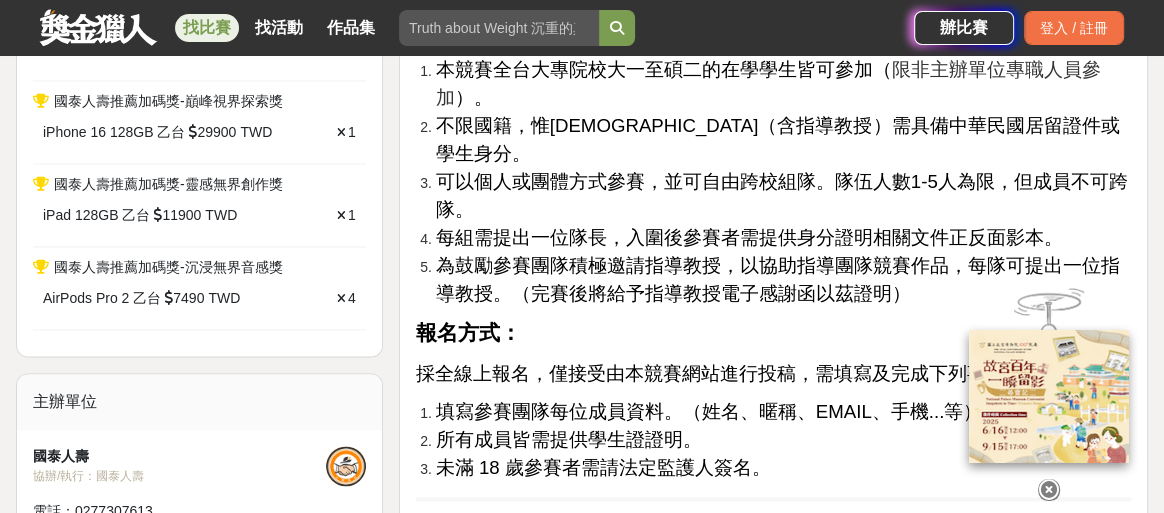 scroll, scrollTop: 2300, scrollLeft: 0, axis: vertical 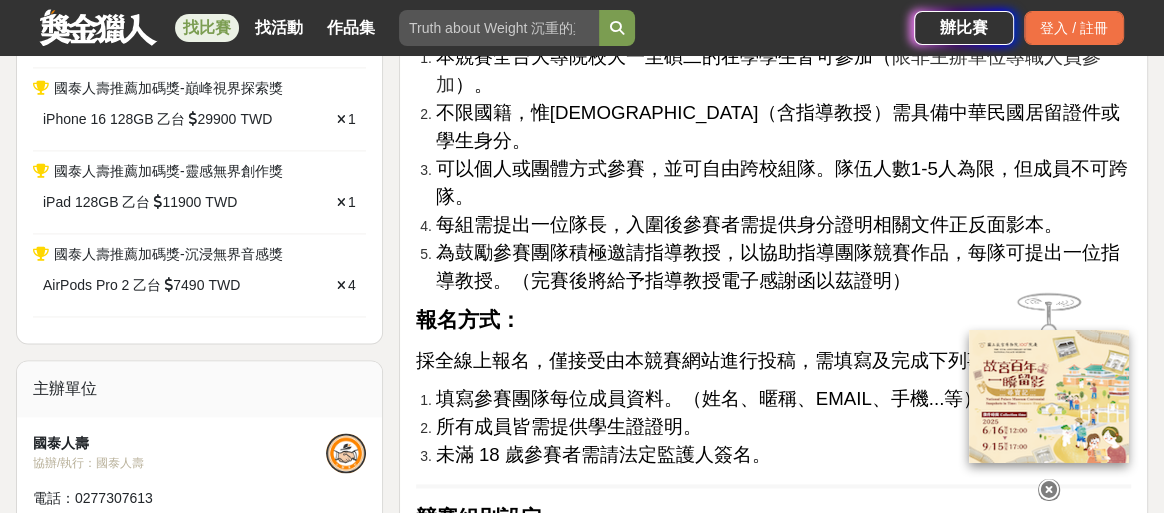click on "本競賽全台大專院校大一至碩二的在學學生皆可參加（" at bounding box center [664, 56] 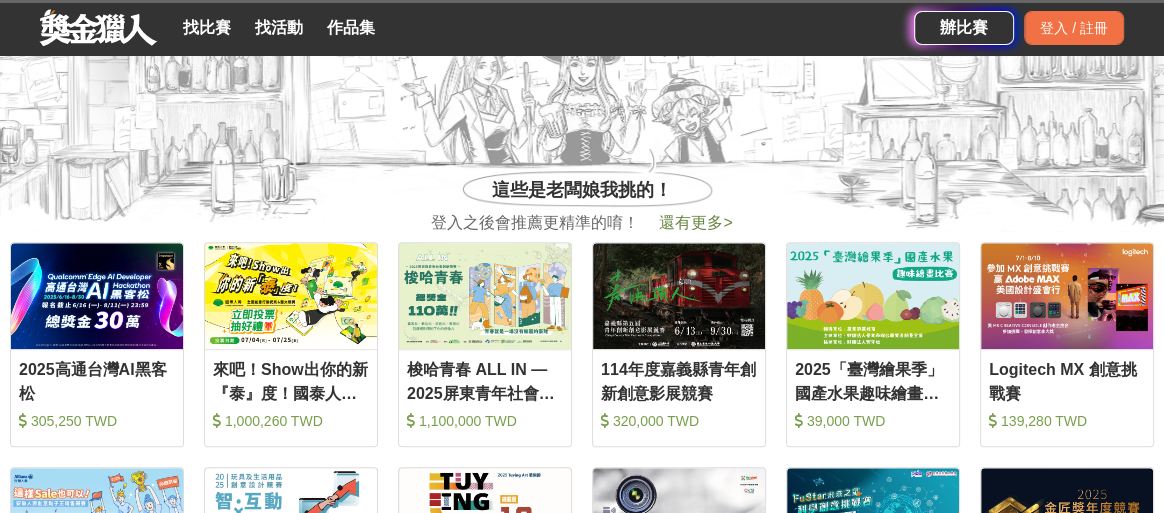 scroll, scrollTop: 500, scrollLeft: 0, axis: vertical 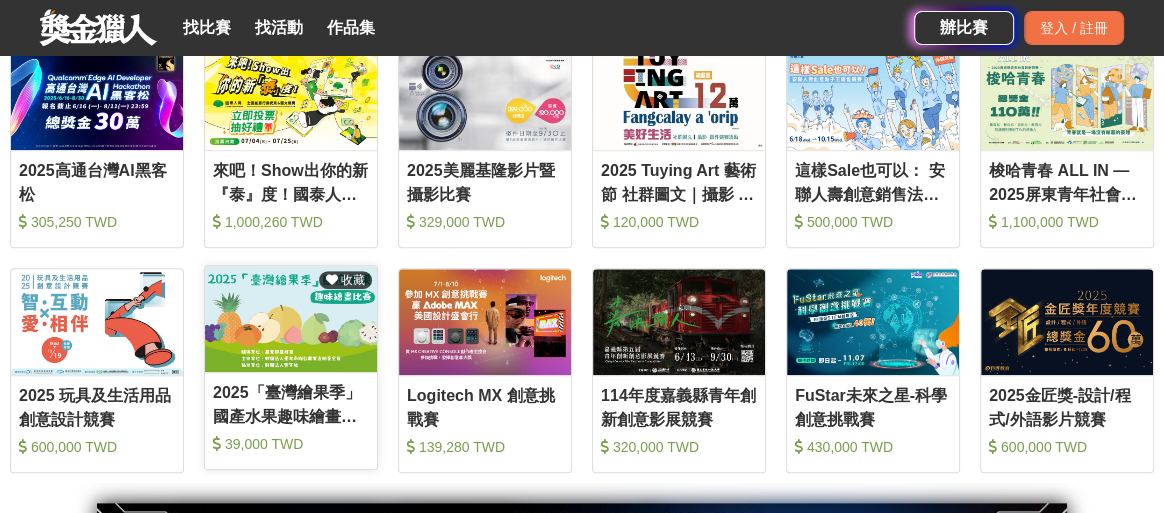 click at bounding box center [291, 319] 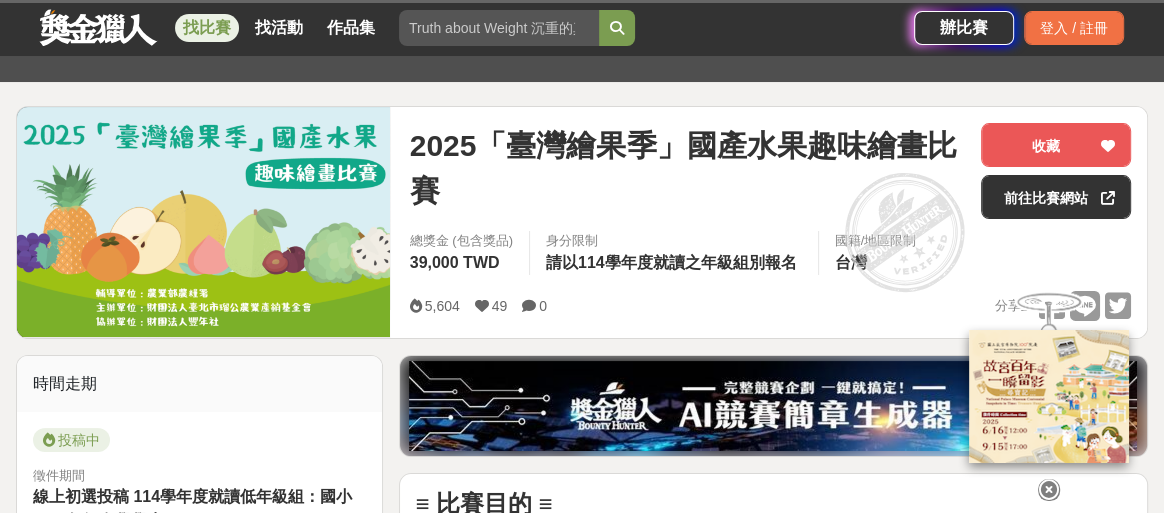 scroll, scrollTop: 200, scrollLeft: 0, axis: vertical 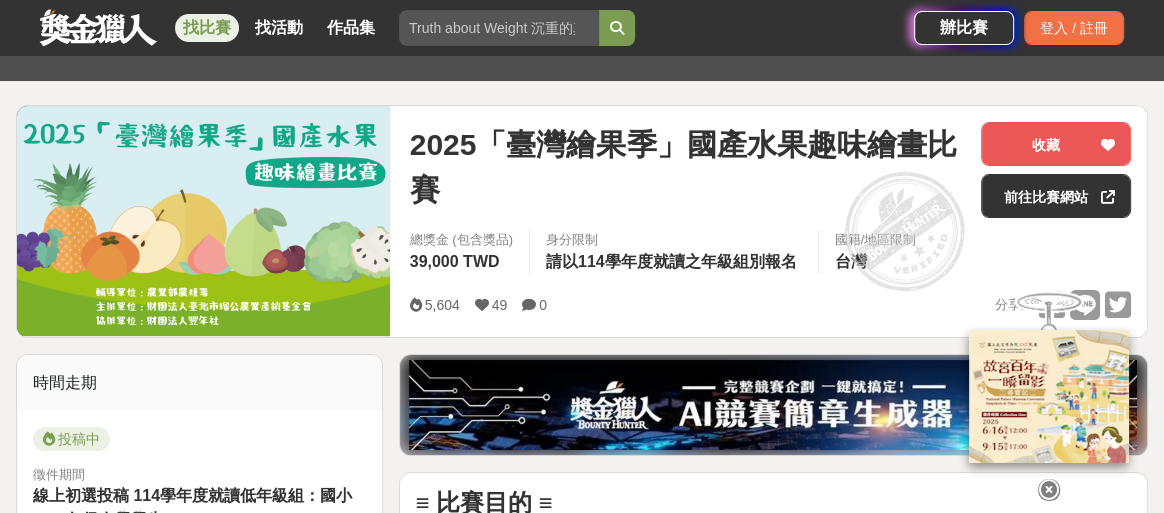 click on "時間走期 投稿中 徵件期間 線上初選投稿 114學年度就讀低年級組：國小1、2年級在學學生 [DATE] 15:00  至  [DATE] 17:00 線上初選投稿 114學年度就讀中年級組：國小3、4年級在學學生 [DATE] 17:42  至  [DATE] 17:00 線上初選投稿 114學年度就讀高年級組：國小5、6年級在學學生 [DATE] 17:43  至  [DATE] 17:00 賽事獎項 低年級《優等》 禮券 2000 TWD 4 中年級《優等》 禮券 2000 TWD 4 高年級《優等》 禮券 2000 TWD 4 低年級《佳作》 禮券 500 TWD 10 中年級《佳作》 禮券 500 TWD 10 高年級《佳作》 禮券 500 TWD 10 主辦單位 財團法人豐年社 協辦/執行： 獎金獵人 電話： [PHONE_NUMBER] Email： [EMAIL_ADDRESS][DOMAIN_NAME] 國家/地區： 台灣 相關分類與標籤 繪畫比賽 兒童 國小 學生競賽 國內 兒童繪畫 繪畫 活動刊登資訊 刊登者： 財團法人豐年社 刊登時間： [DATE] 12:00 最後更新： [DATE] 13:11   這是什麼" at bounding box center (199, 2264) 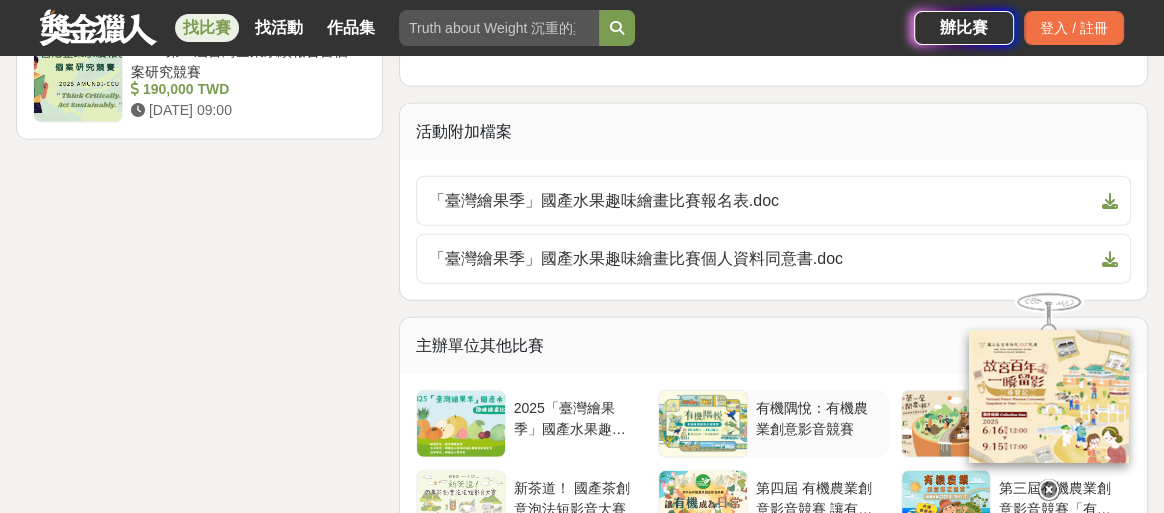 scroll, scrollTop: 3700, scrollLeft: 0, axis: vertical 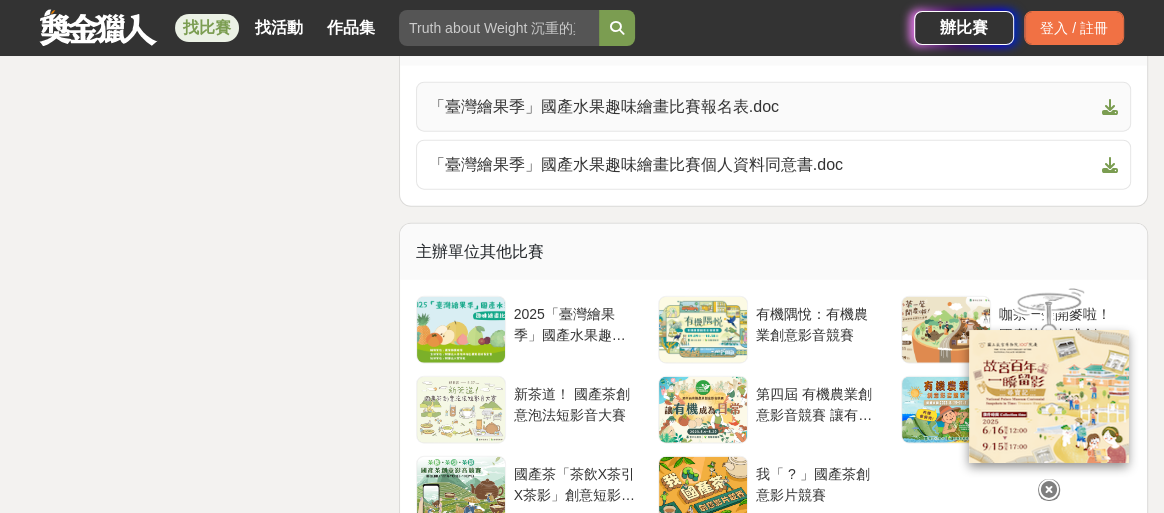 click on "「臺灣繪果季」國產水果趣味繪畫比賽報名表.doc" at bounding box center [761, 107] 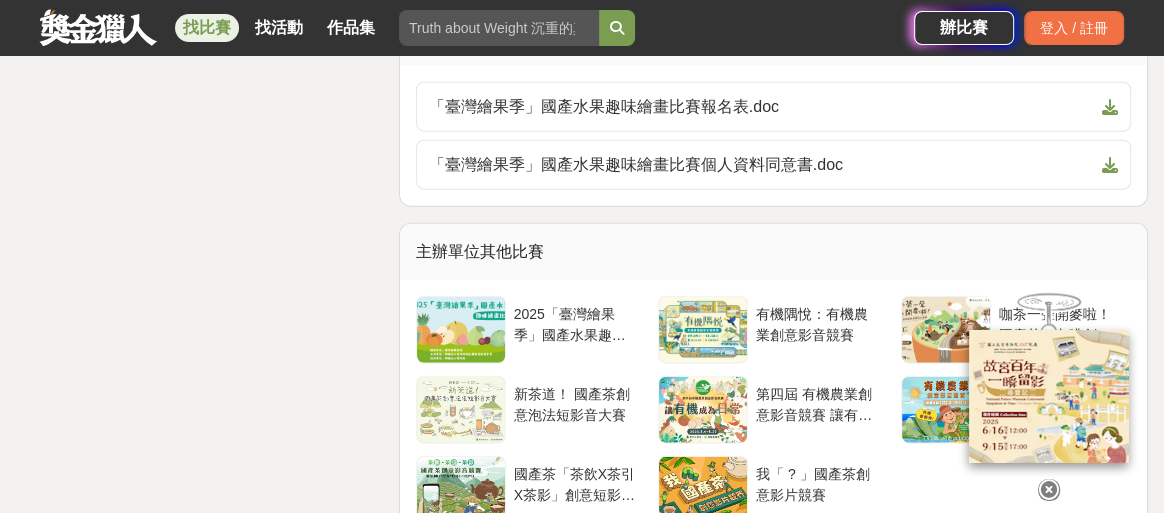 click on "主辦單位其他比賽" at bounding box center [773, 252] 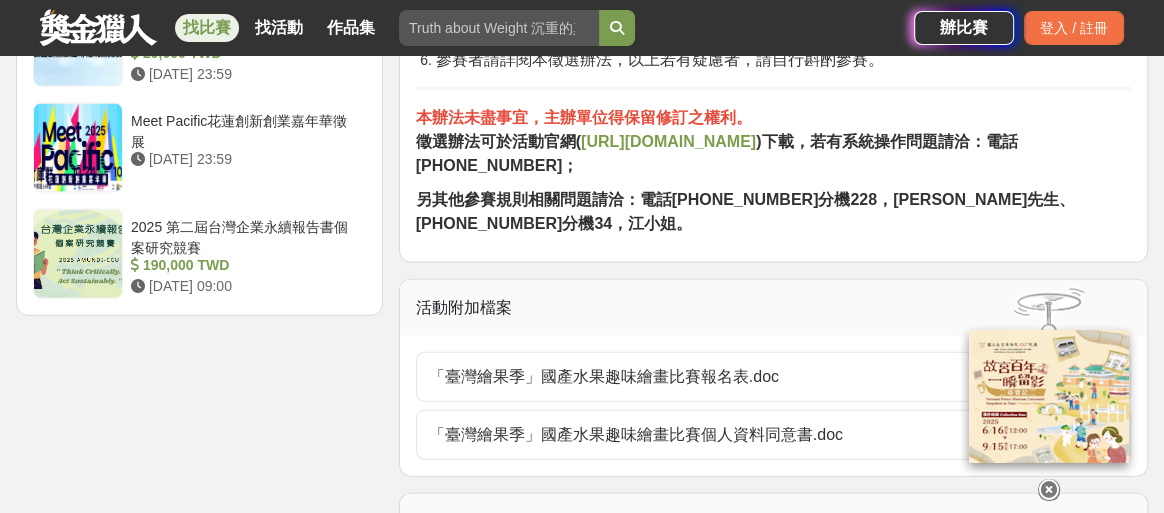 scroll, scrollTop: 3400, scrollLeft: 0, axis: vertical 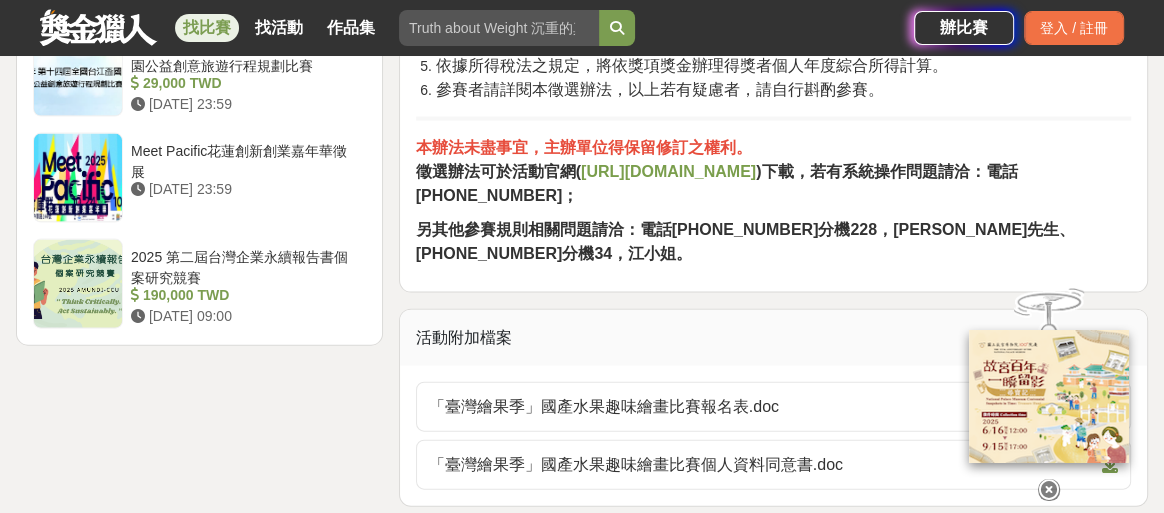 click on "[URL][DOMAIN_NAME]" at bounding box center (668, 171) 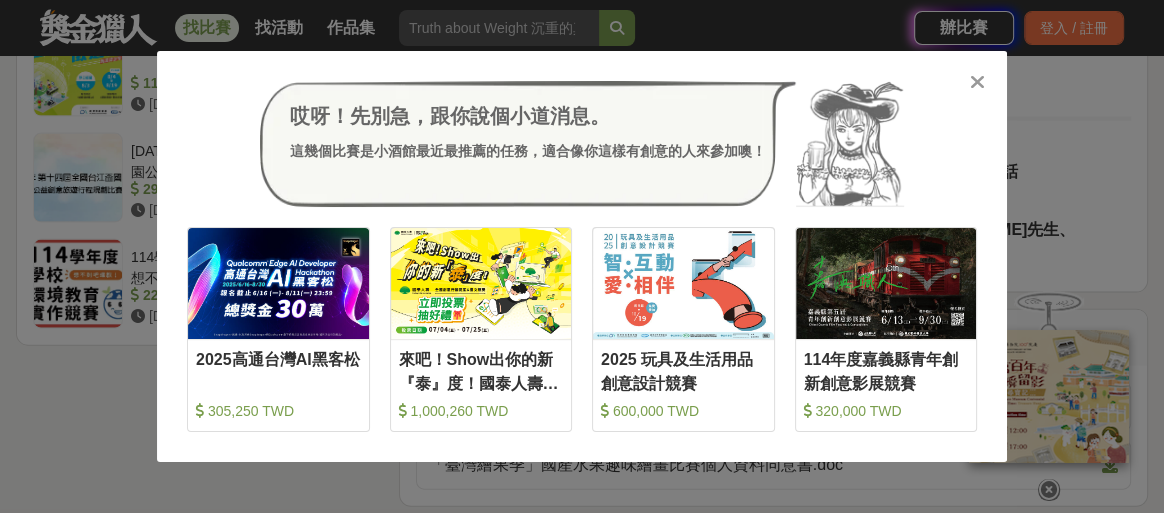 click at bounding box center [977, 82] 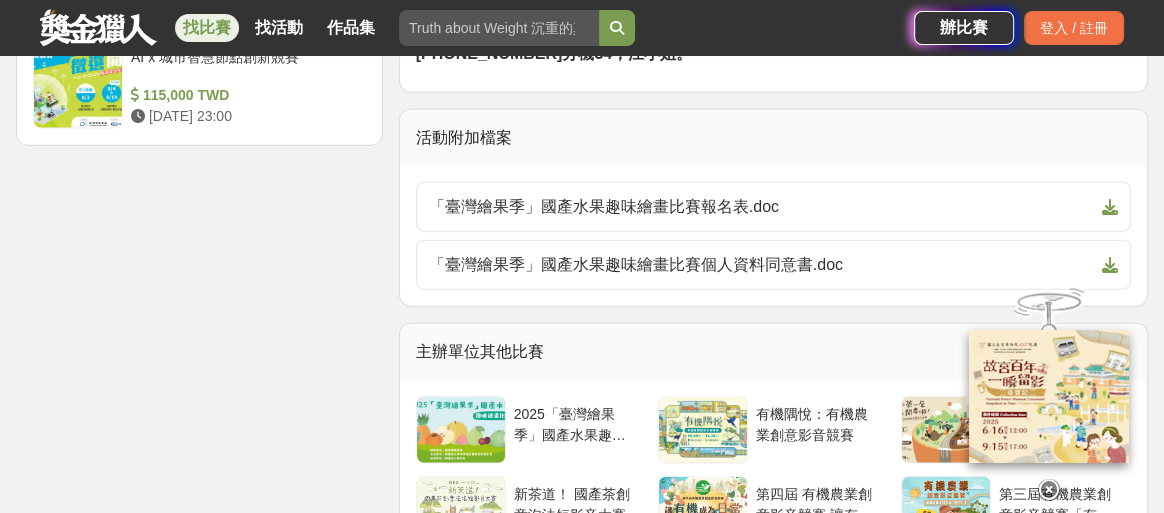 scroll, scrollTop: 3800, scrollLeft: 0, axis: vertical 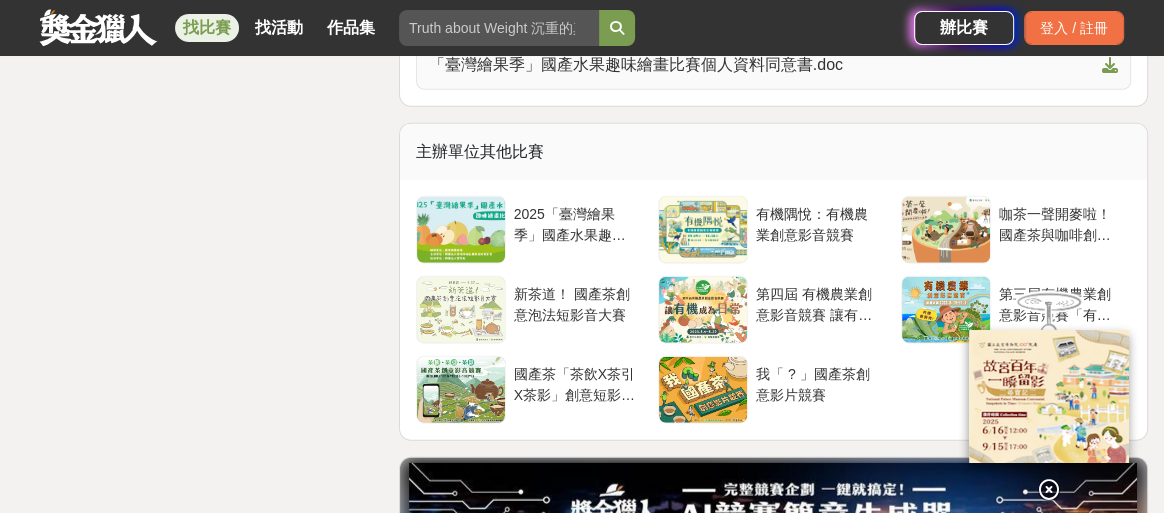 click on "「臺灣繪果季」國產水果趣味繪畫比賽個人資料同意書.doc" at bounding box center (761, 65) 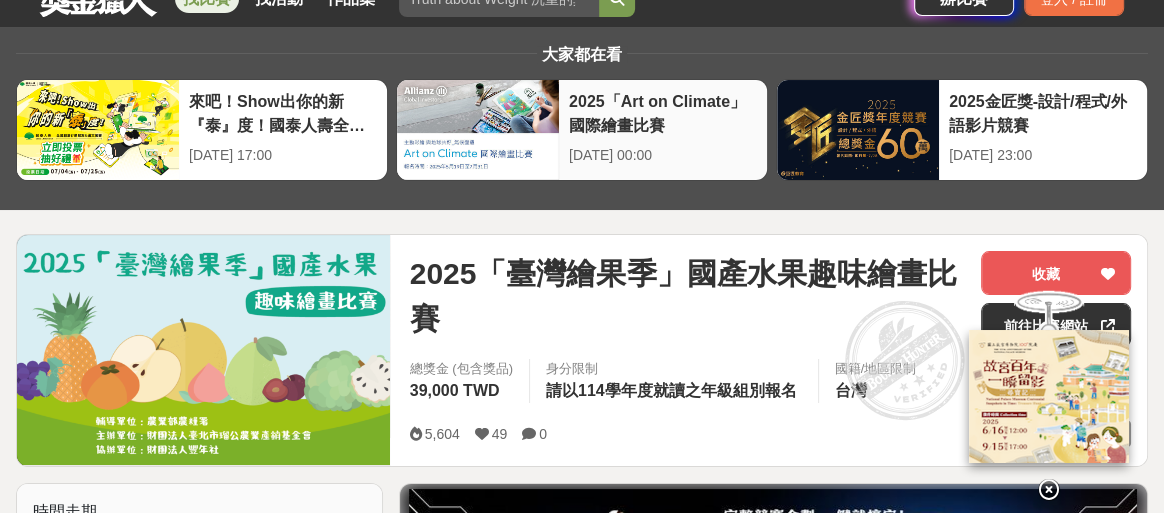 scroll, scrollTop: 0, scrollLeft: 0, axis: both 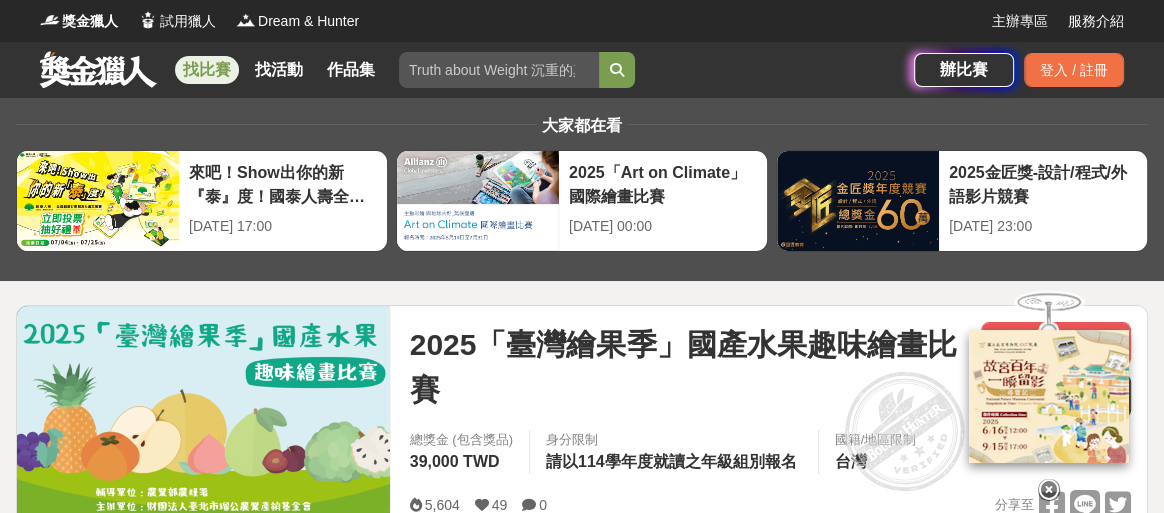 click on "找比賽" at bounding box center [207, 70] 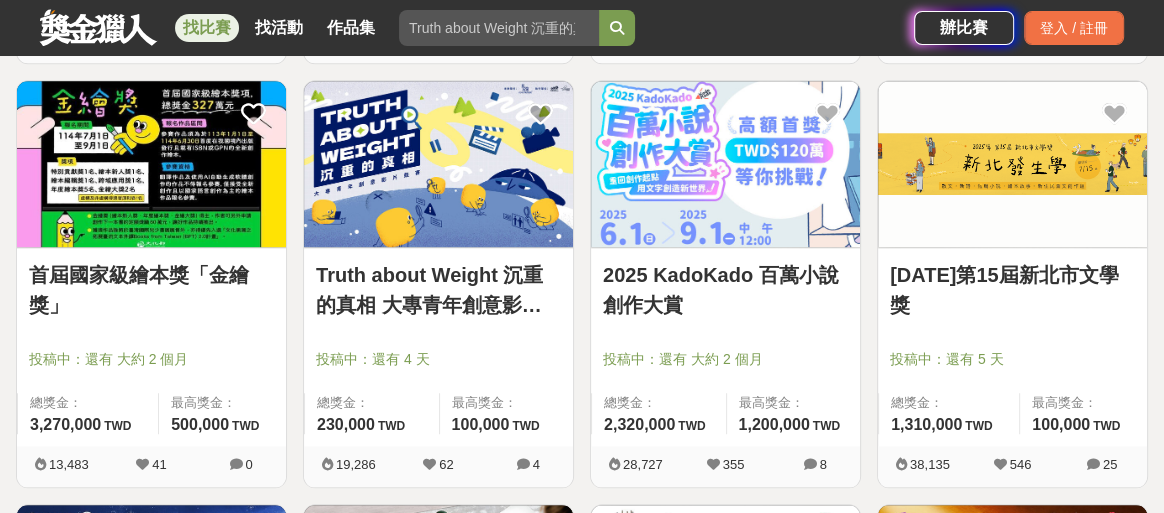 scroll, scrollTop: 1600, scrollLeft: 0, axis: vertical 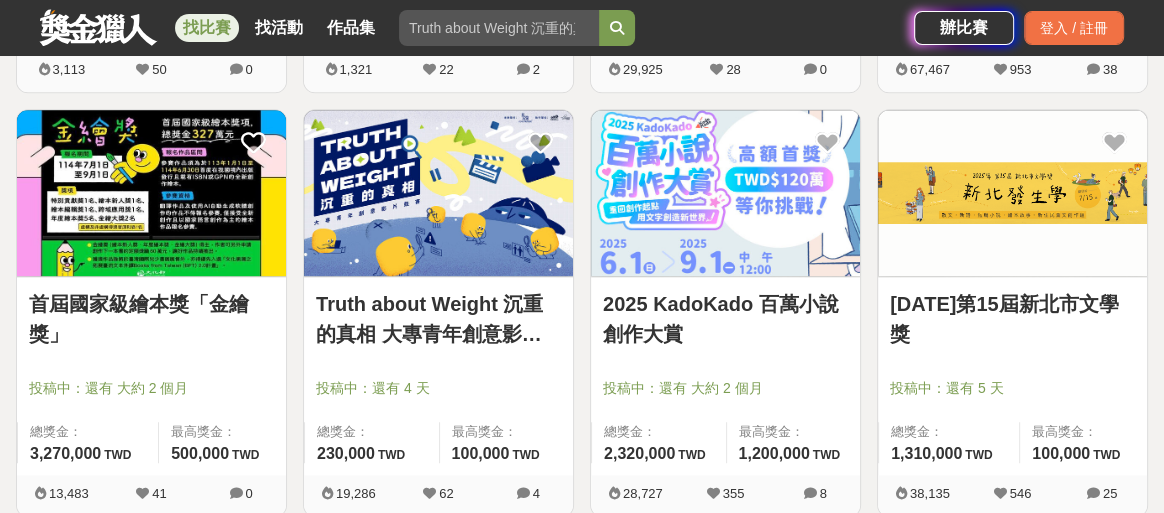 click at bounding box center [151, 193] 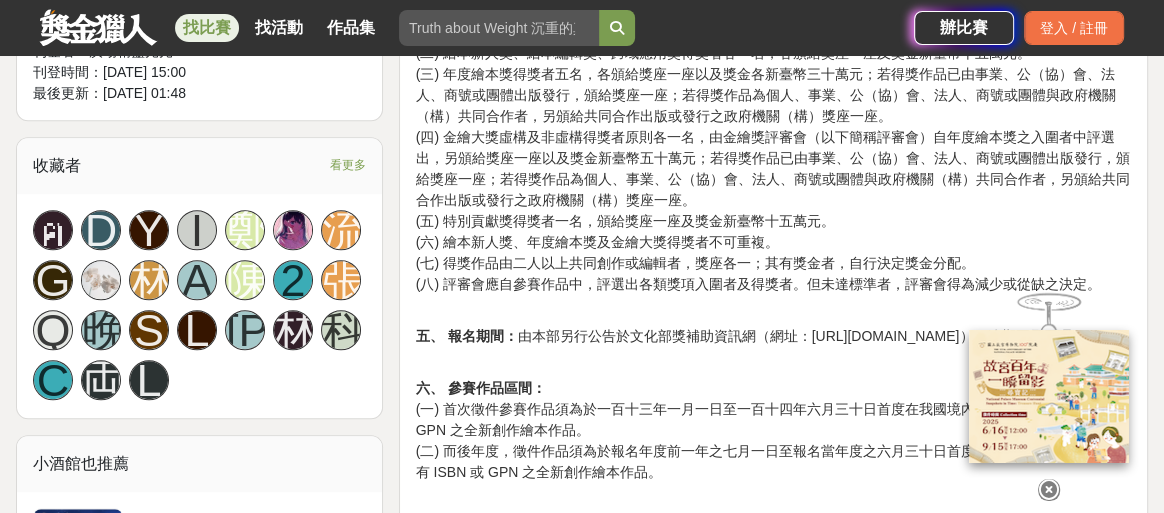scroll, scrollTop: 1100, scrollLeft: 0, axis: vertical 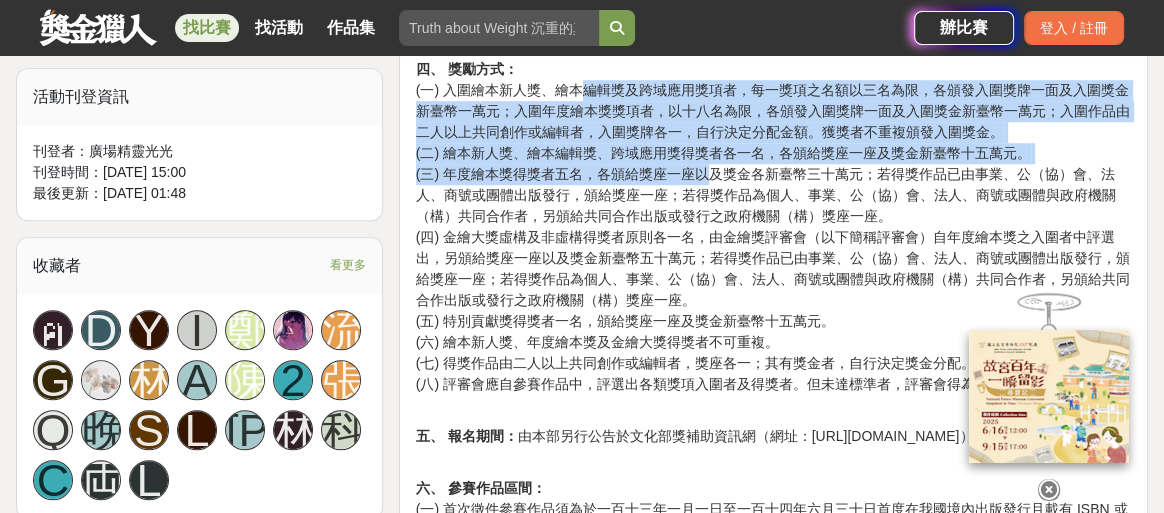 drag, startPoint x: 634, startPoint y: 97, endPoint x: 616, endPoint y: 171, distance: 76.15773 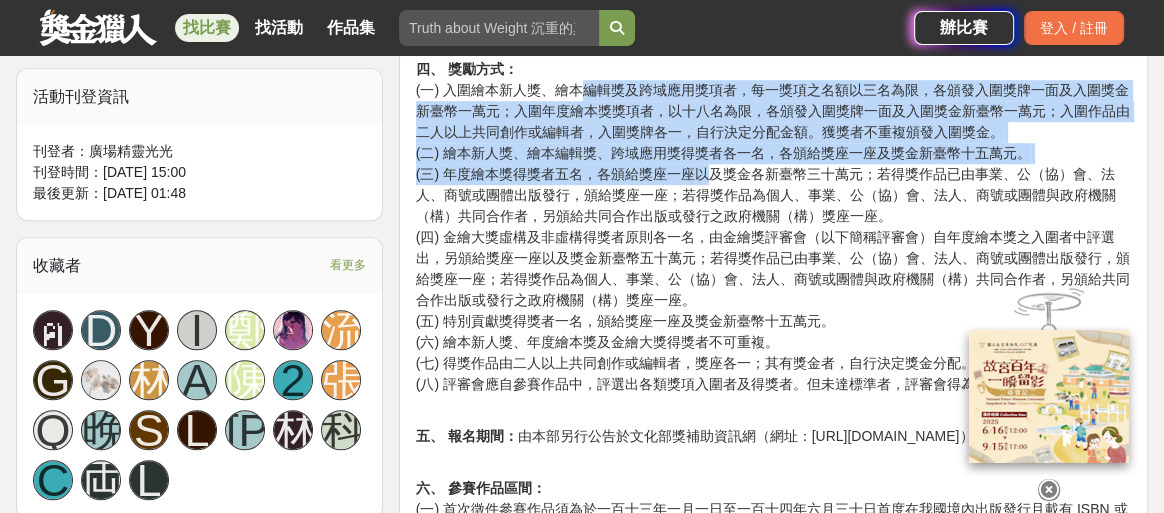 click on "四、 獎勵方式： (一) 入圍繪本新人獎、繪本編輯獎及跨域應用獎項者，每一獎項之名額以三名為限，各頒發入圍獎牌一面及入圍獎金新臺幣一萬元；入圍年度繪本獎獎項者，以十八名為限，各頒發入圍獎牌一面及入圍獎金新臺幣一萬元；入圍作品由二人以上共同創作或編輯者，入圍獎牌各一，自行決定分配金額。獲獎者不重複頒發入圍獎金。 (二) 繪本新人獎、繪本編輯獎、跨域應用獎得獎者各一名，各頒給獎座一座及獎金新臺幣十五萬元。 (三) 年度繪本獎得獎者五名，各頒給獎座一座以及獎金各新臺幣三十萬元；若得獎作品已由事業、公（協）會、法人、商號或團體出版發行，頒給獎座一座；若得獎作品為個人、事業、公（協）會、法人、商號或團體與政府機關（構）共同合作者，另頒給共同合作出版或發行之政府機關（構）獎座一座。" at bounding box center [773, 216] 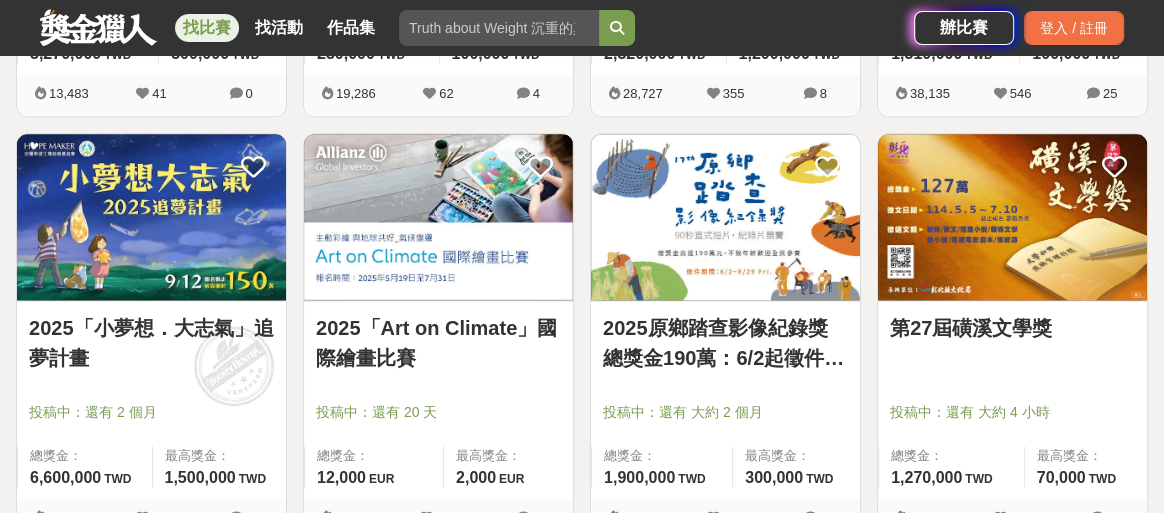 scroll, scrollTop: 2100, scrollLeft: 0, axis: vertical 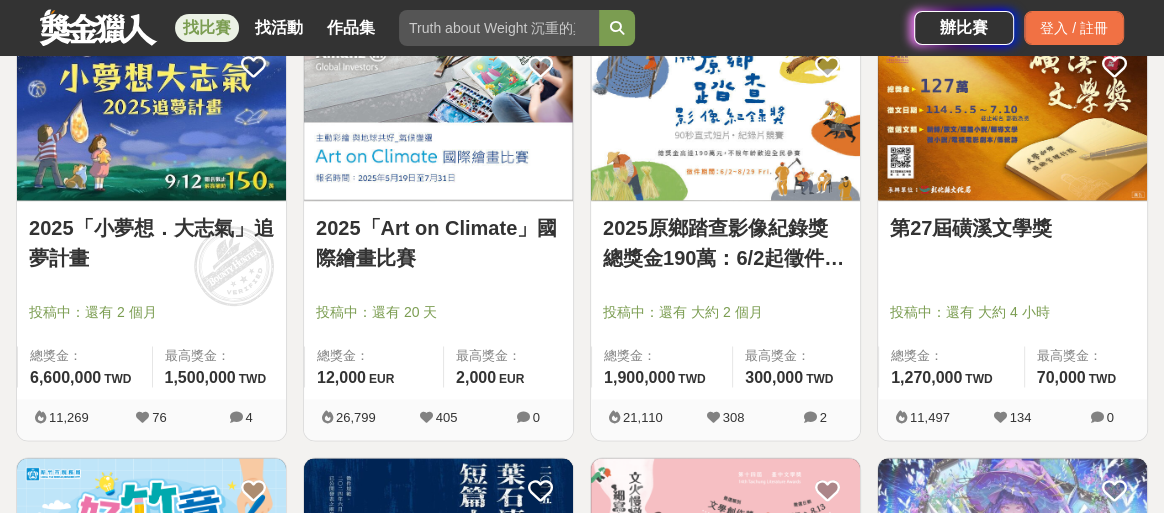 click at bounding box center [438, 117] 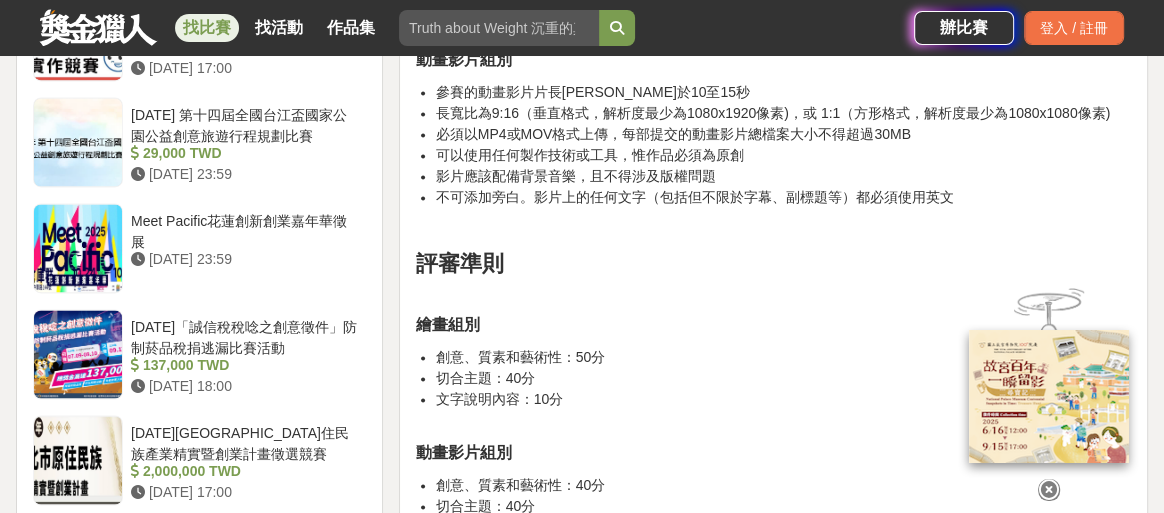 scroll, scrollTop: 2400, scrollLeft: 0, axis: vertical 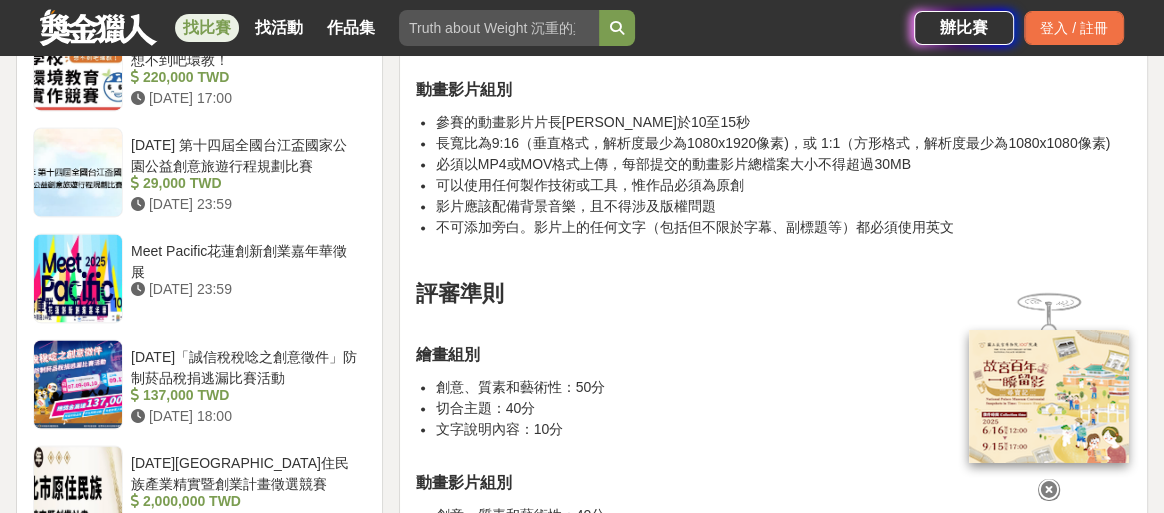 click at bounding box center (1049, 486) 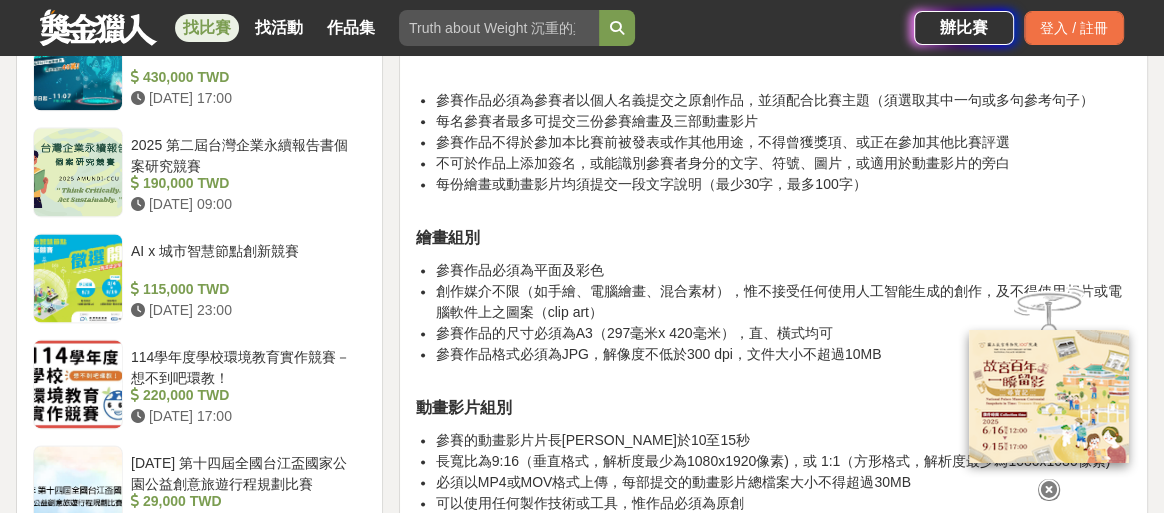 scroll, scrollTop: 2100, scrollLeft: 0, axis: vertical 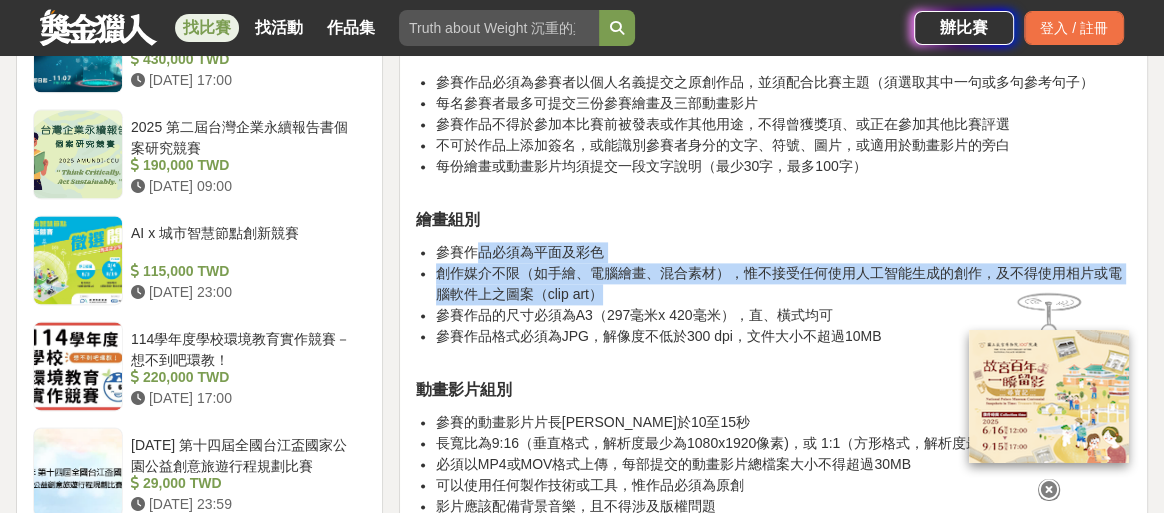 drag, startPoint x: 475, startPoint y: 231, endPoint x: 641, endPoint y: 271, distance: 170.75128 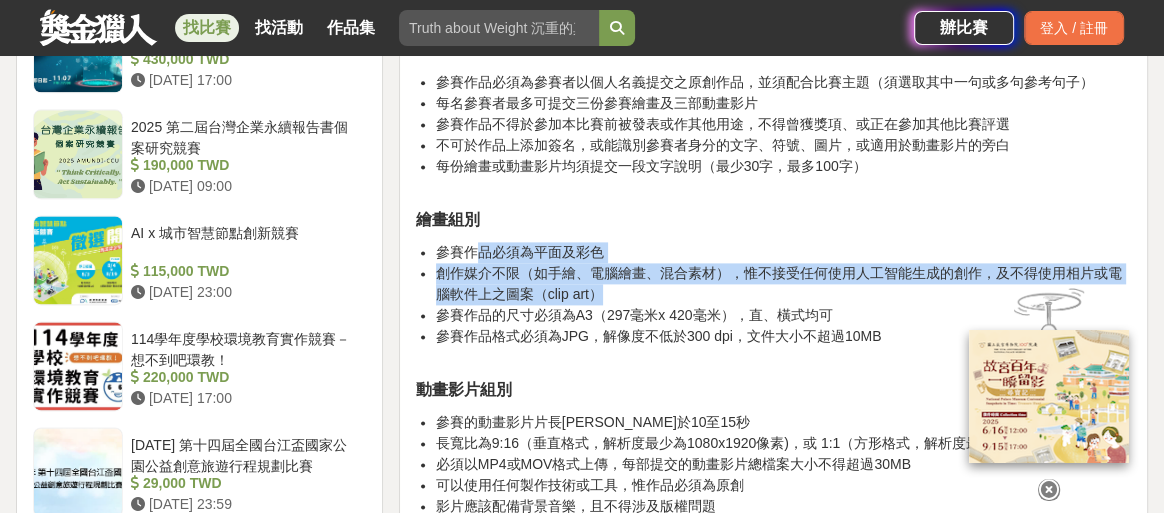 click on "參賽作品必須為平面及彩色 創作媒介不限（如手繪、電腦繪畫、混合素材），惟不接受任何使用人工智能生成的創作，及不得使用相片或電腦軟件上之圖案（clip art） 參賽作品的尺寸必須為A3（297毫米x 420毫米），直、橫式均可 參賽作品格式必須為JPG，解像度不低於300 dpi，文件大小不超過10MB" at bounding box center (773, 305) 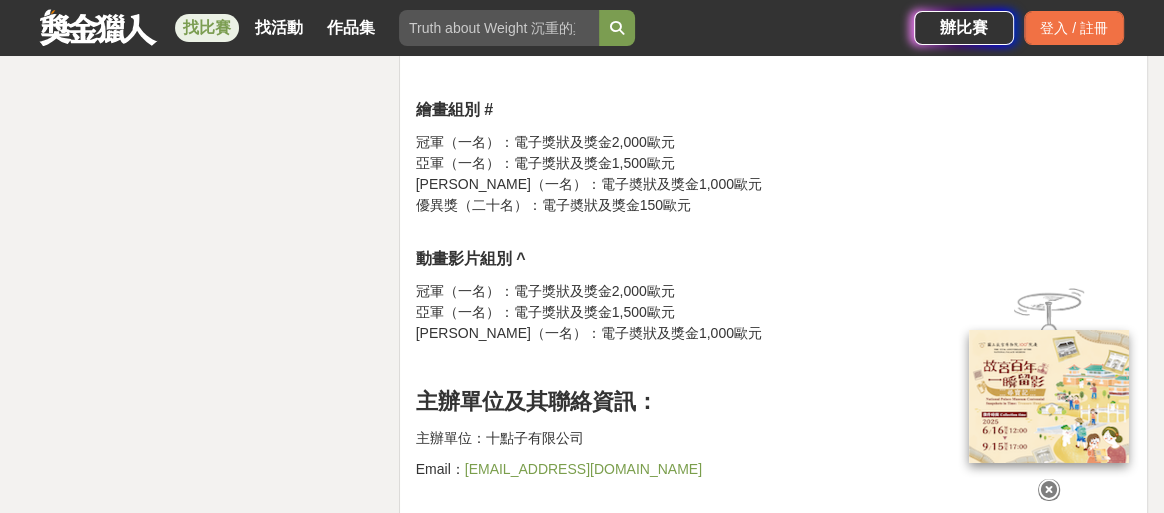 scroll, scrollTop: 3200, scrollLeft: 0, axis: vertical 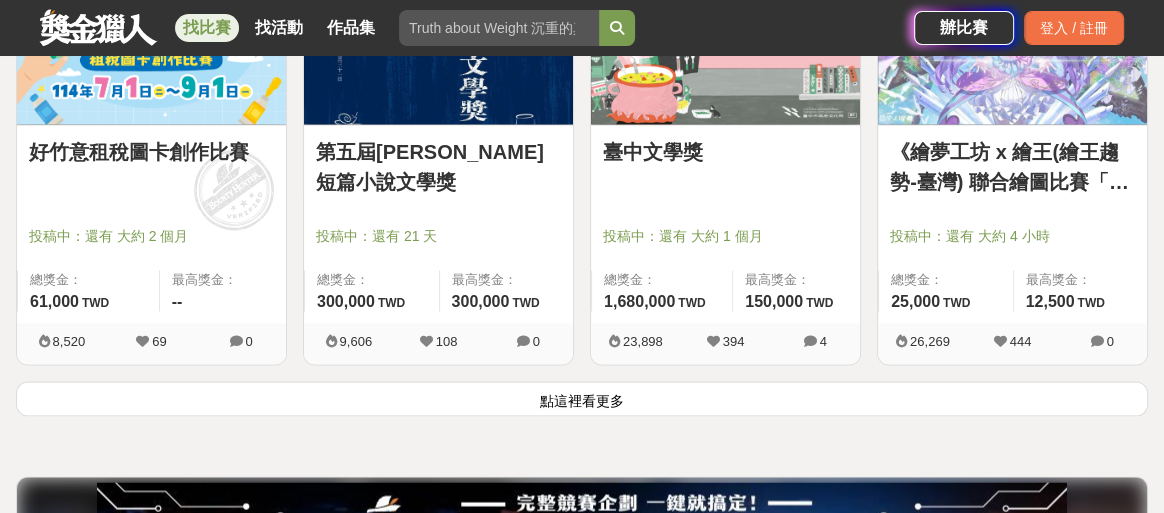 click on "點這裡看更多" at bounding box center (582, 398) 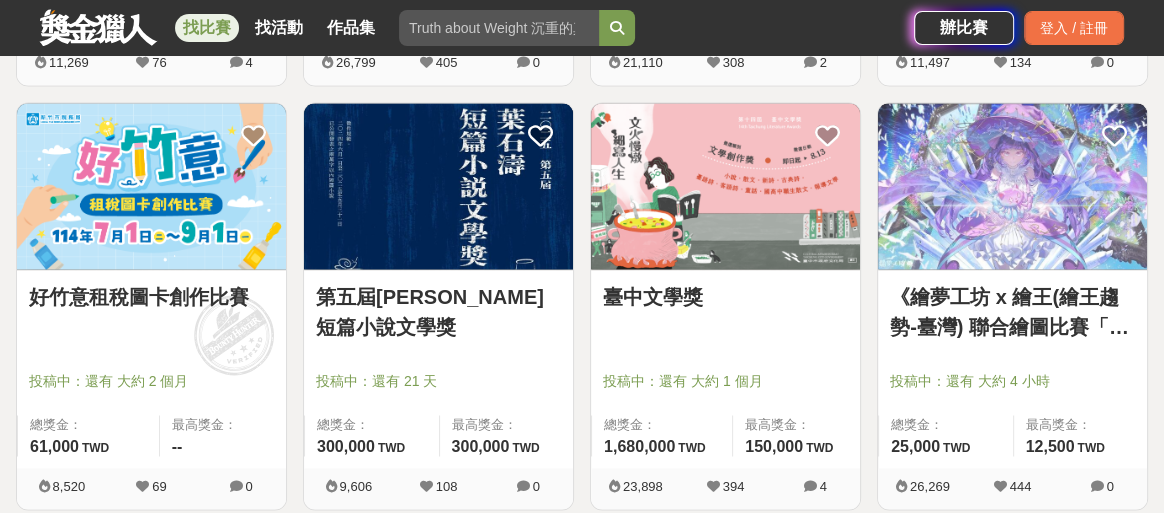 scroll, scrollTop: 2400, scrollLeft: 0, axis: vertical 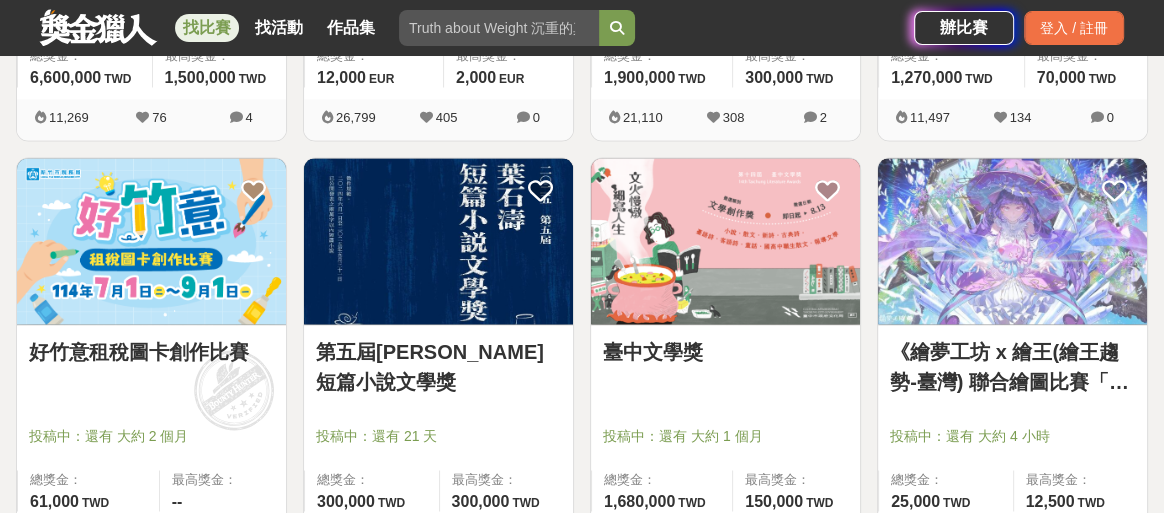 click at bounding box center [151, 241] 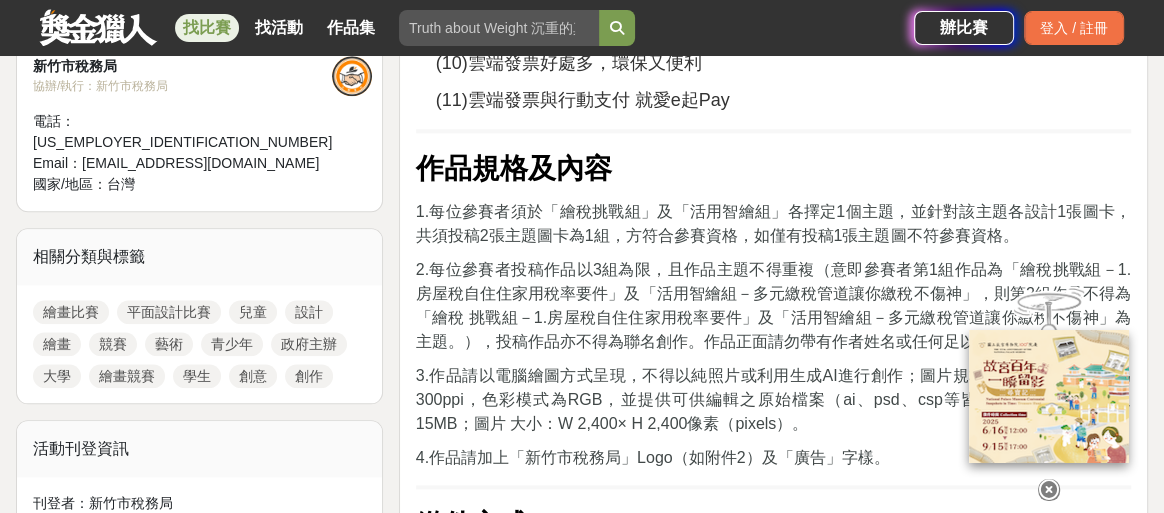 scroll, scrollTop: 1700, scrollLeft: 0, axis: vertical 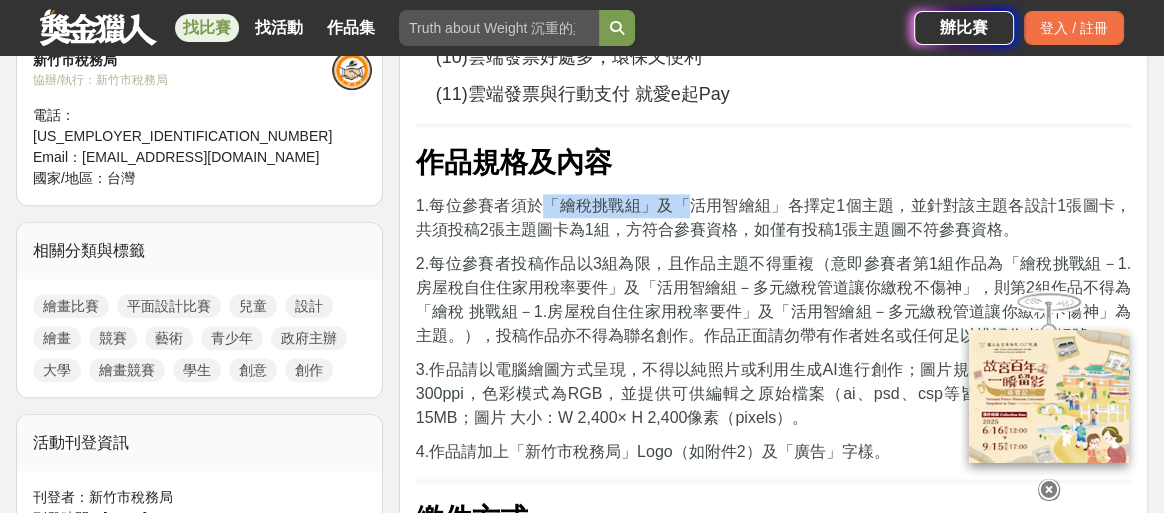 drag, startPoint x: 538, startPoint y: 198, endPoint x: 682, endPoint y: 213, distance: 144.77914 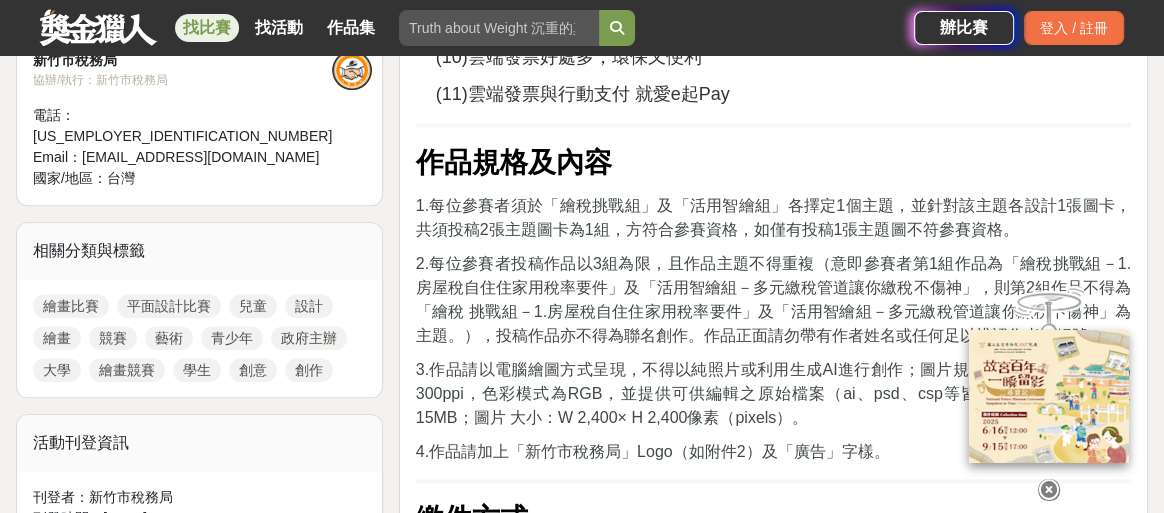 click on "1.每位參賽者須於「繪稅挑戰組」及「活用智繪組」各擇定1個主題，並針對該主題各設計1張圖卡，共須投稿2張主題圖卡為1組，方符合參賽資格，如僅有投稿1張主題圖不符參賽資格。" at bounding box center [773, 217] 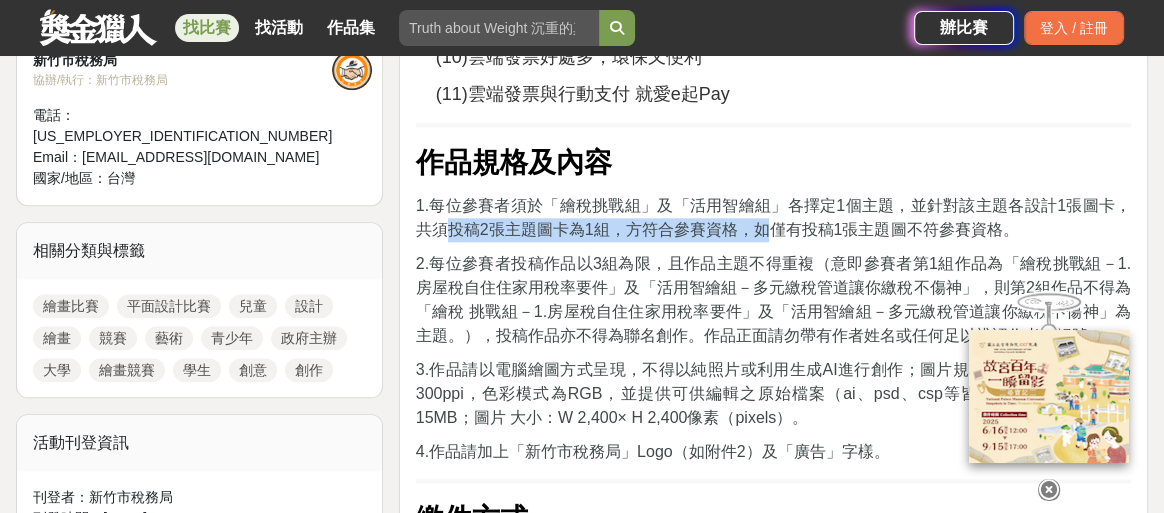 drag, startPoint x: 461, startPoint y: 229, endPoint x: 752, endPoint y: 237, distance: 291.10995 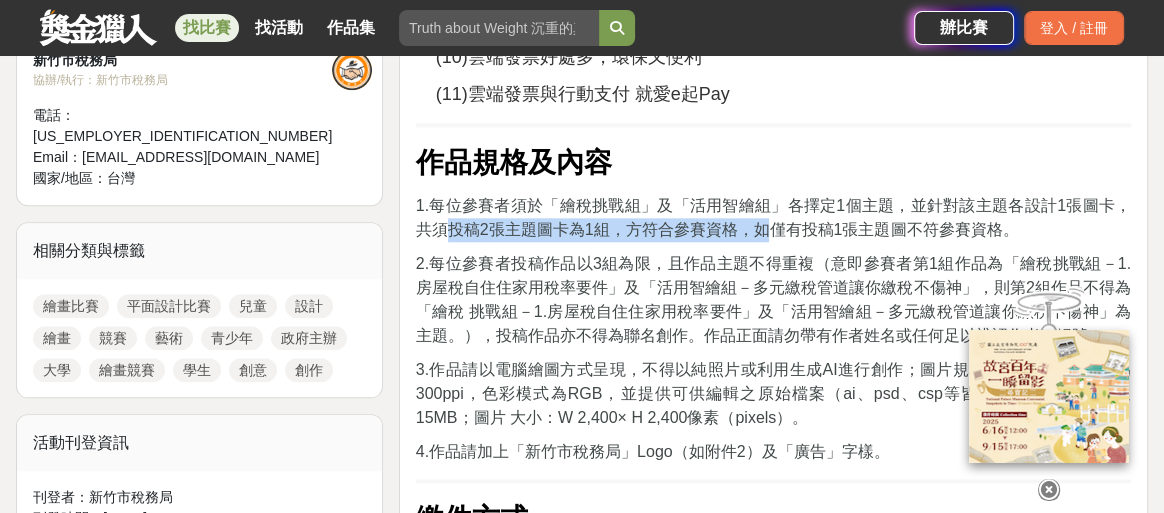 click on "1.每位參賽者須於「繪稅挑戰組」及「活用智繪組」各擇定1個主題，並針對該主題各設計1張圖卡，共須投稿2張主題圖卡為1組，方符合參賽資格，如僅有投稿1張主題圖不符參賽資格。" at bounding box center [773, 217] 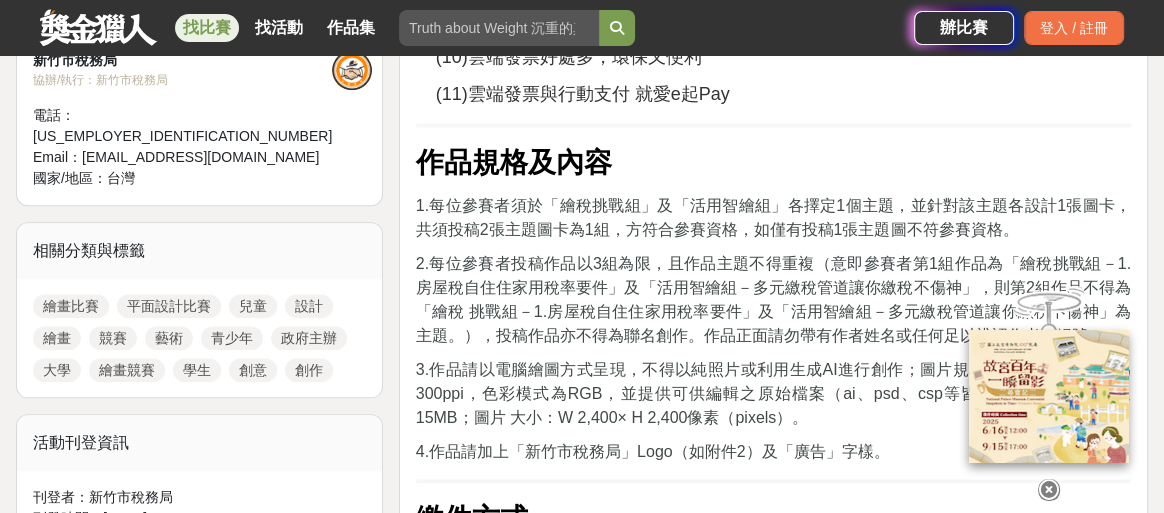 click on "2.每位參賽者投稿作品以3組為限，且作品主題不得重複（意即參賽者第1組作品為「繪稅挑戰組－1.房屋稅自住住家用稅率要件」及「活用智繪組－多元繳稅管道讓你繳稅不傷神」，則第2組作品不得為「繪稅 挑戰組－1.房屋稅自住住家用稅率要件」及「活用智繪組－多元繳稅管道讓你繳稅不傷神」為主題。），投稿作品亦不得為聯名創作。作品正面請勿帶有作者姓名或任何足以辨認作者之記號。" at bounding box center [773, 299] 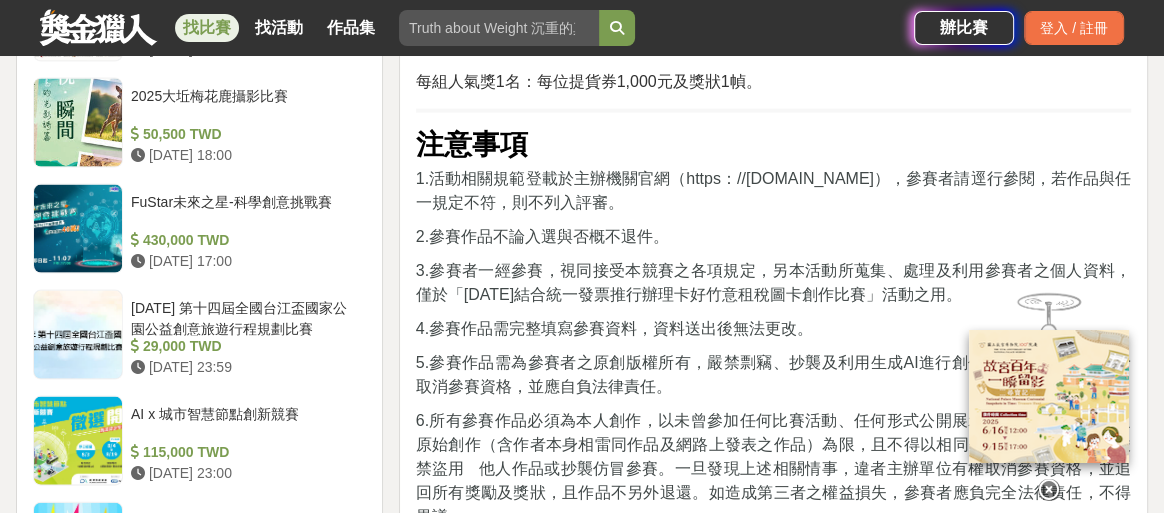 scroll, scrollTop: 3300, scrollLeft: 0, axis: vertical 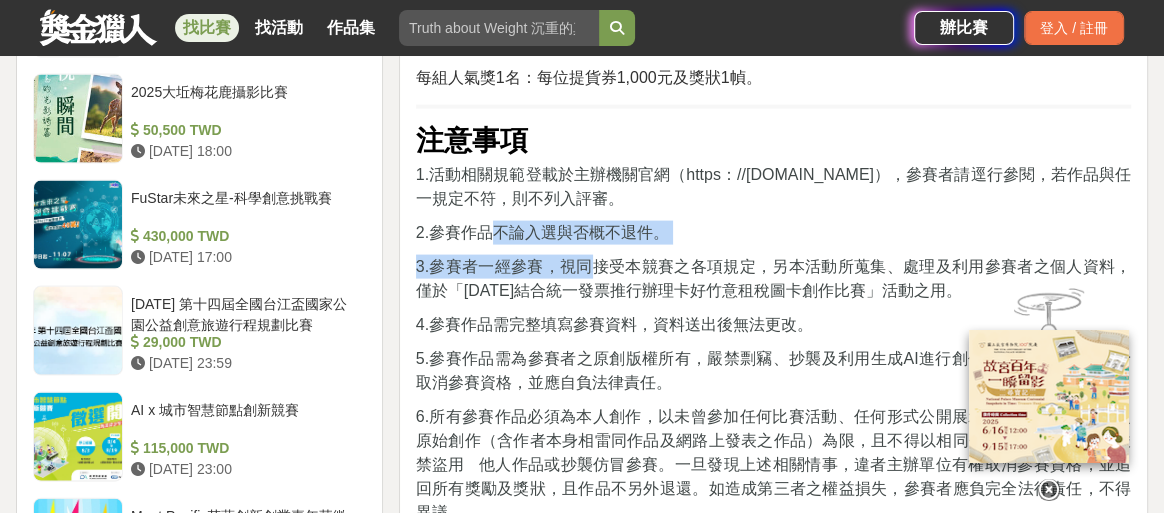 drag, startPoint x: 488, startPoint y: 234, endPoint x: 592, endPoint y: 243, distance: 104.388695 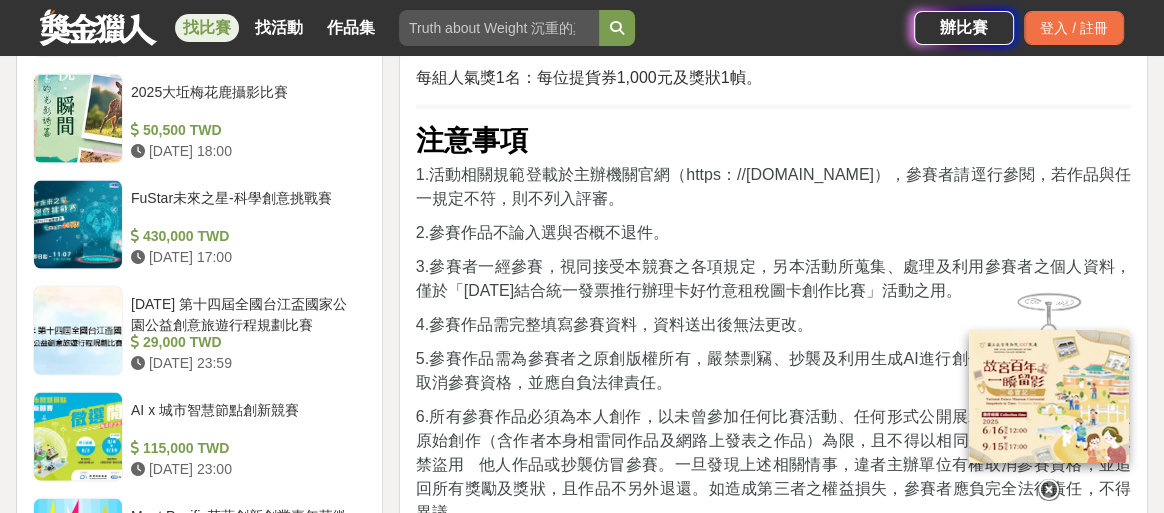 click on "3.參賽者一經參賽，視同接受本競賽之各項規定，另本活動所蒐集、處理及利用參賽者之個人資料，僅於「[DATE]結合統一發票推行辦理卡好竹意租稅圖卡創作比賽」活動之用。" at bounding box center [773, 278] 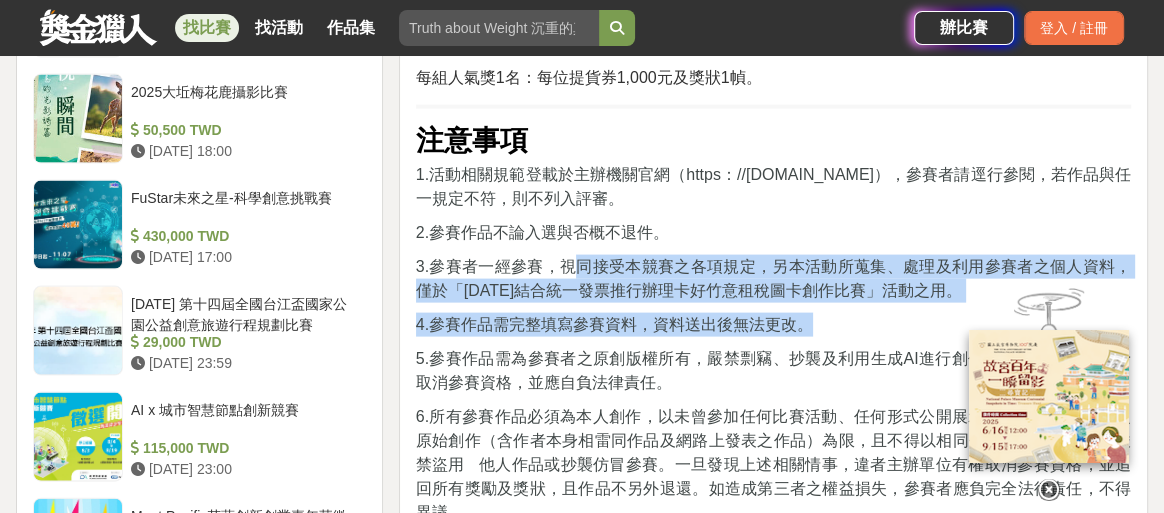 drag, startPoint x: 574, startPoint y: 263, endPoint x: 838, endPoint y: 319, distance: 269.87405 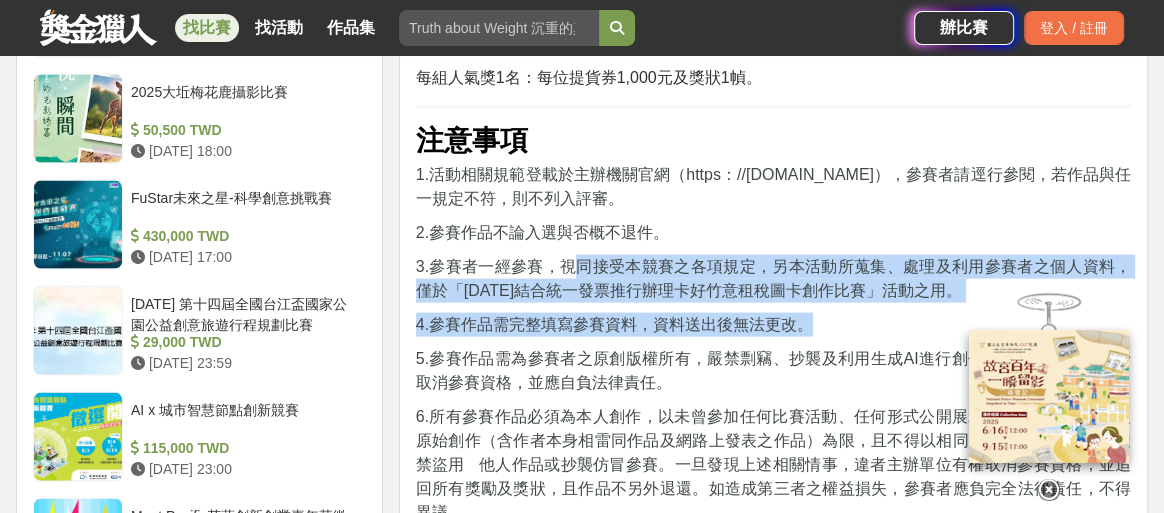 click on "活動簡介 藉由電腦繪圖方式設計宣導圖卡，以雲端發票及稅務知識等為設計主題，傳達正確租稅觀念及深耕租稅教育。 活動主題 本次比賽分為「繪稅挑戰組」及「活用智繪組」(如附件1) 1.繪稅挑戰組 (1)房屋稅自住住家用稅率要件 (2)房屋稅納稅義務基準日 (3)地價稅納稅義務基準日 (4)地價稅自用住宅用地優惠稅率 (5)身心障礙免徵使用牌照稅 (6)使用牌照稅繳款書歸戶 (7)印花稅大額總繳 (8)土地增值稅自用住宅用地稅率 (9)土地增值稅重購退稅 (10)納保法保護我權益 納保官服務有心意 (11)國稅、地方稅大不同 (12)地方稅開徵期間 2.活用智繪組 (1)多元繳稅管道讓你繳稅不傷神 (2)e化繳稅好Easy (3)稅務詐騙，小心詐騙 (4)地稅小幫手 (5)電子稅單不漏接 環保又便利 (6)Line官方帳號 (7)速易得免下車服務 (8)視訊客服 (9)服務到家 (10)雲端發票好處多，環保又便利 作品規格及內容   40%" at bounding box center [773, -783] 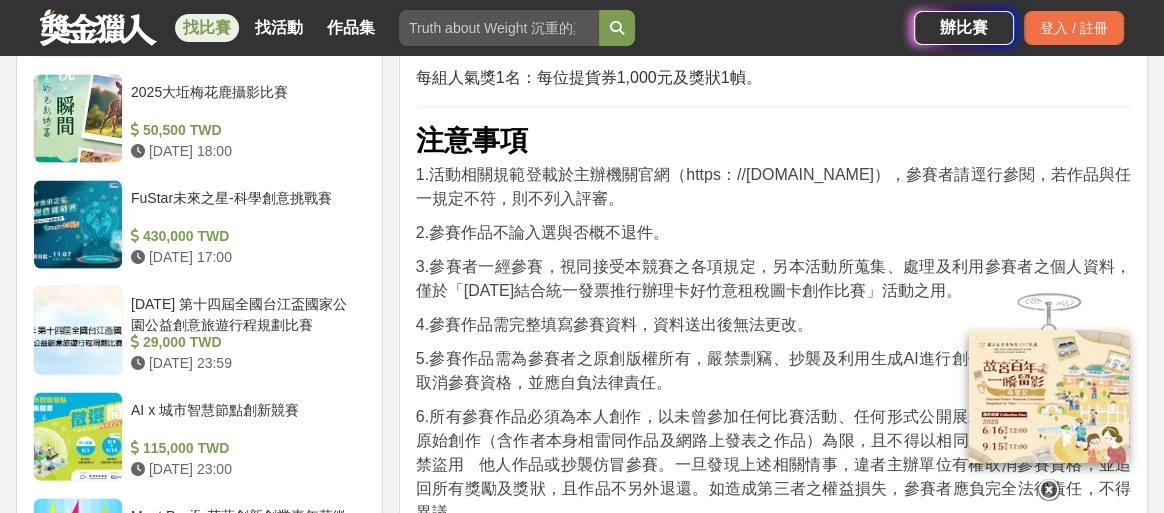 click on "5.參賽作品需為參賽者之原創版權所有，嚴禁剽竊、抄襲及利用生成AI進行創作，違者主辦機關逕予取消參賽資格，並應自負法律責任。" at bounding box center (773, 370) 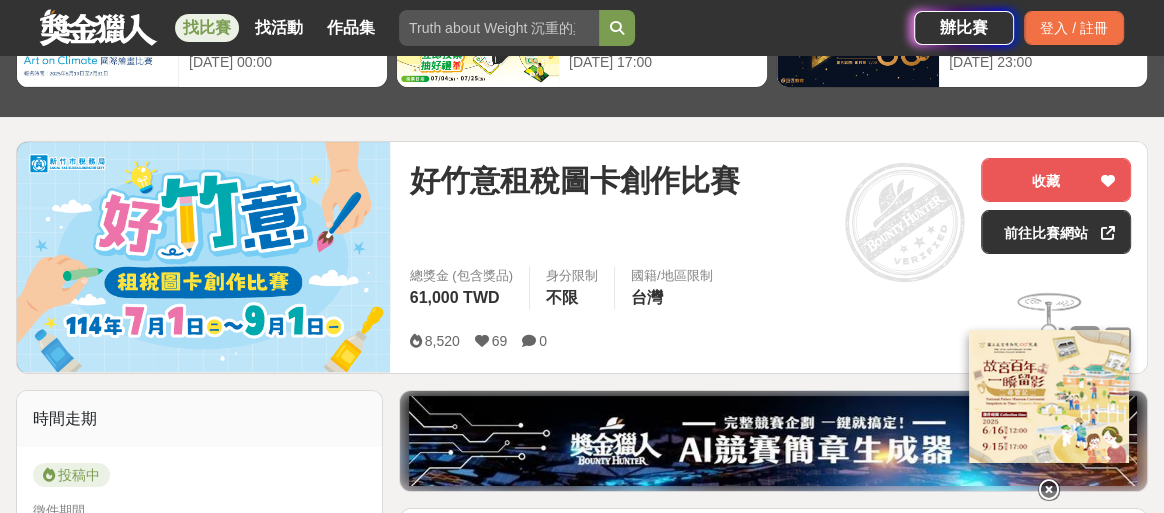 scroll, scrollTop: 100, scrollLeft: 0, axis: vertical 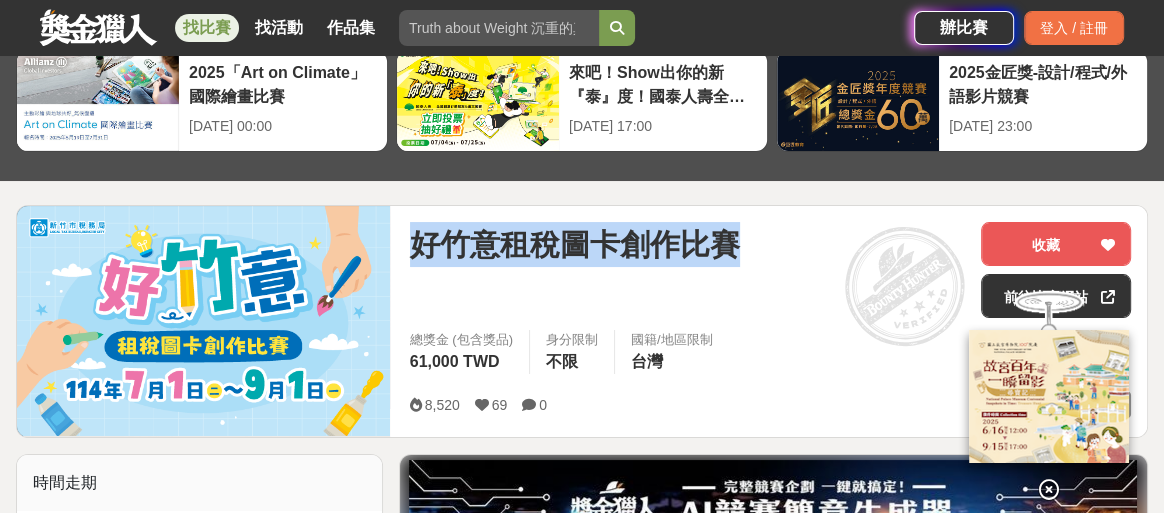 drag, startPoint x: 408, startPoint y: 237, endPoint x: 745, endPoint y: 245, distance: 337.09494 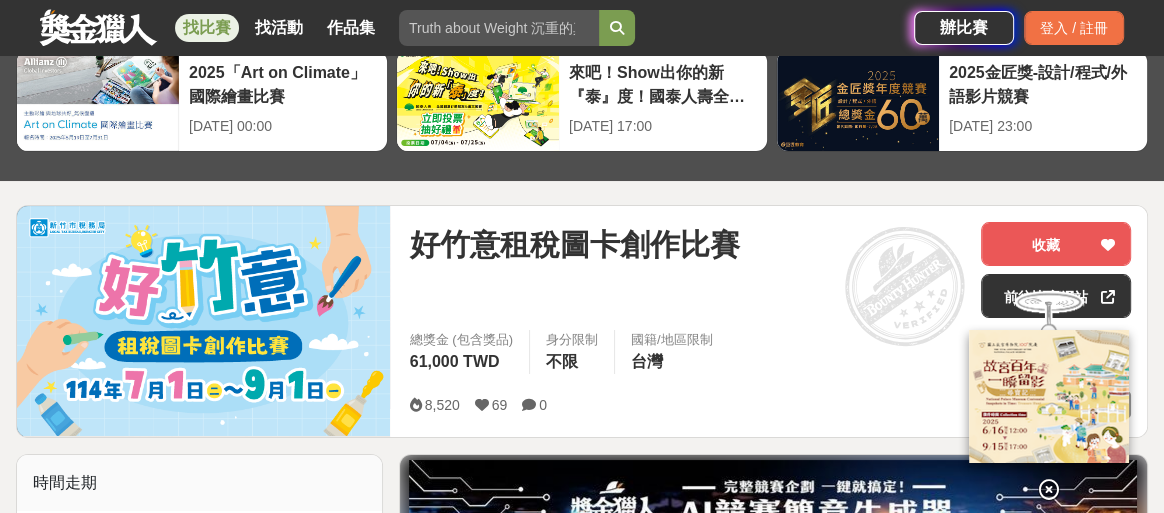 drag, startPoint x: 739, startPoint y: 245, endPoint x: 726, endPoint y: 244, distance: 13.038404 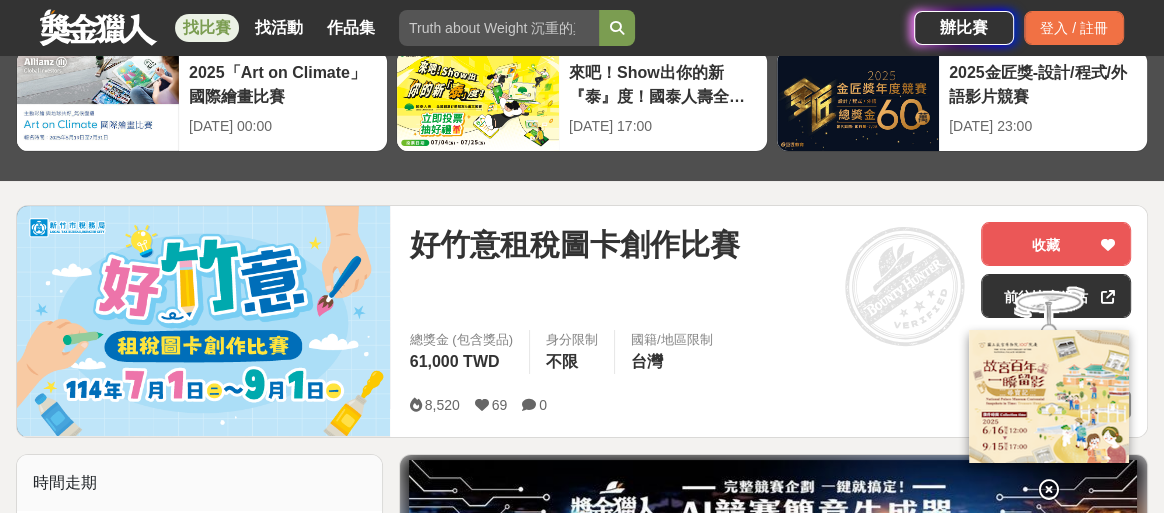 drag, startPoint x: 726, startPoint y: 244, endPoint x: 647, endPoint y: 253, distance: 79.51101 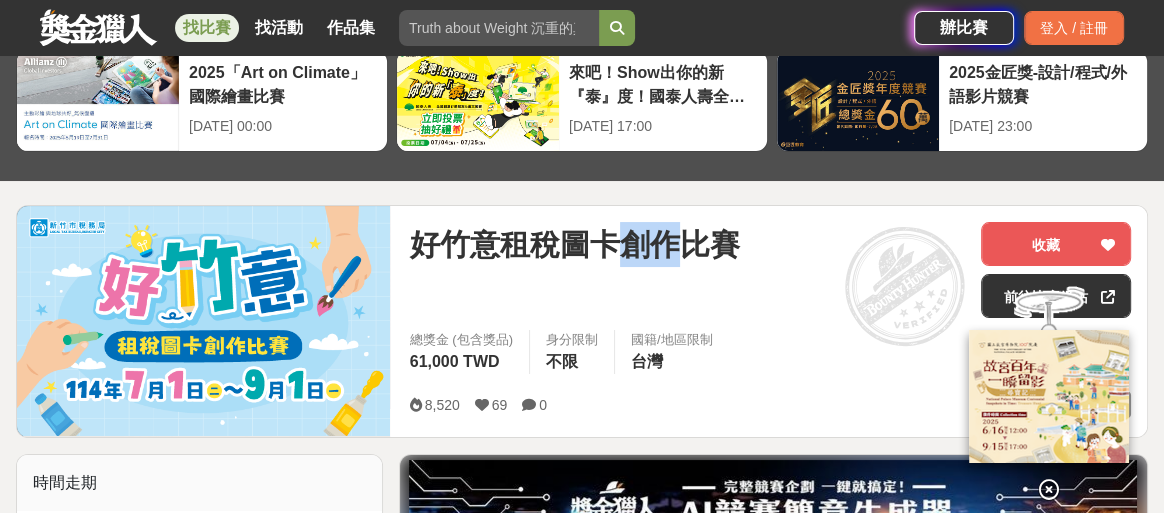 click on "好竹意租稅圖卡創作比賽" at bounding box center [575, 244] 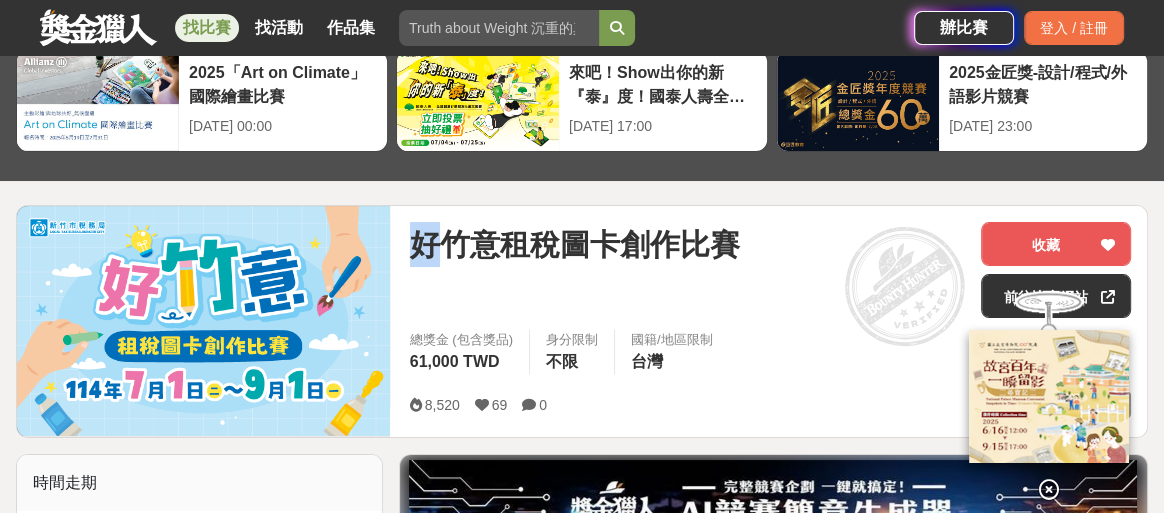 click on "好竹意租稅圖卡創作比賽" at bounding box center [575, 244] 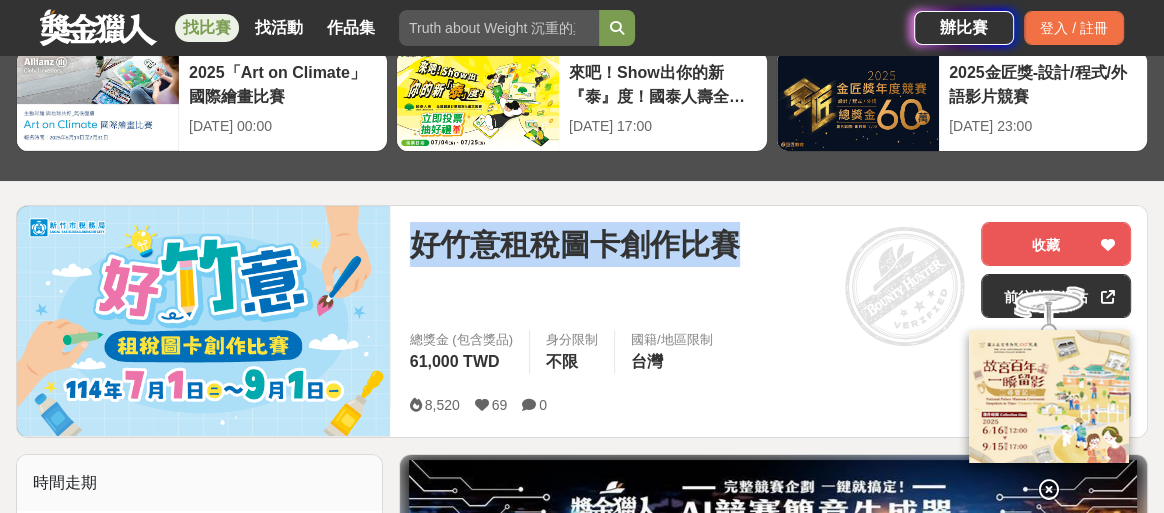 drag, startPoint x: 423, startPoint y: 244, endPoint x: 754, endPoint y: 250, distance: 331.05438 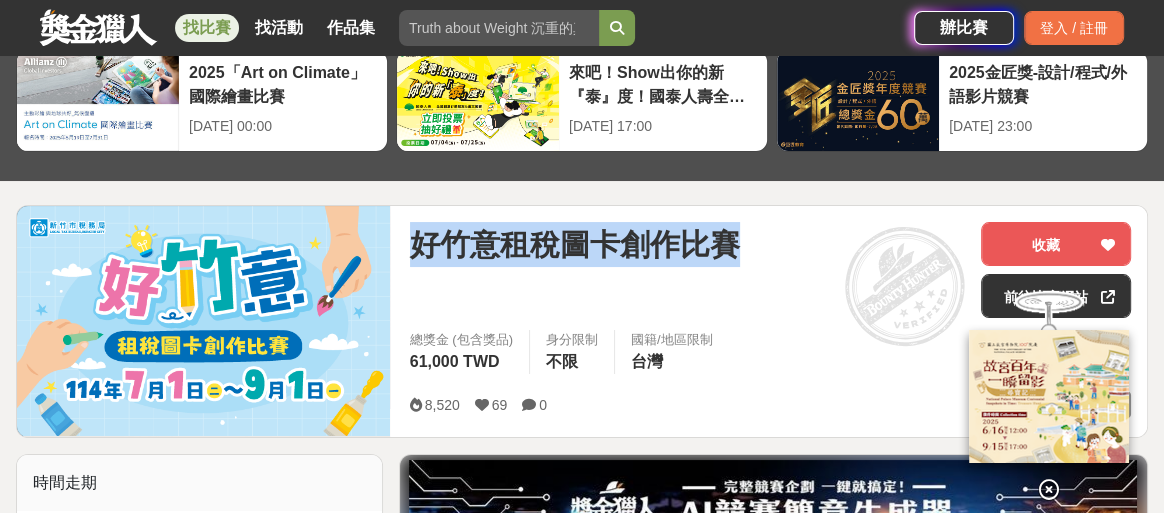 click on "好竹意租稅圖卡創作比賽" at bounding box center [687, 244] 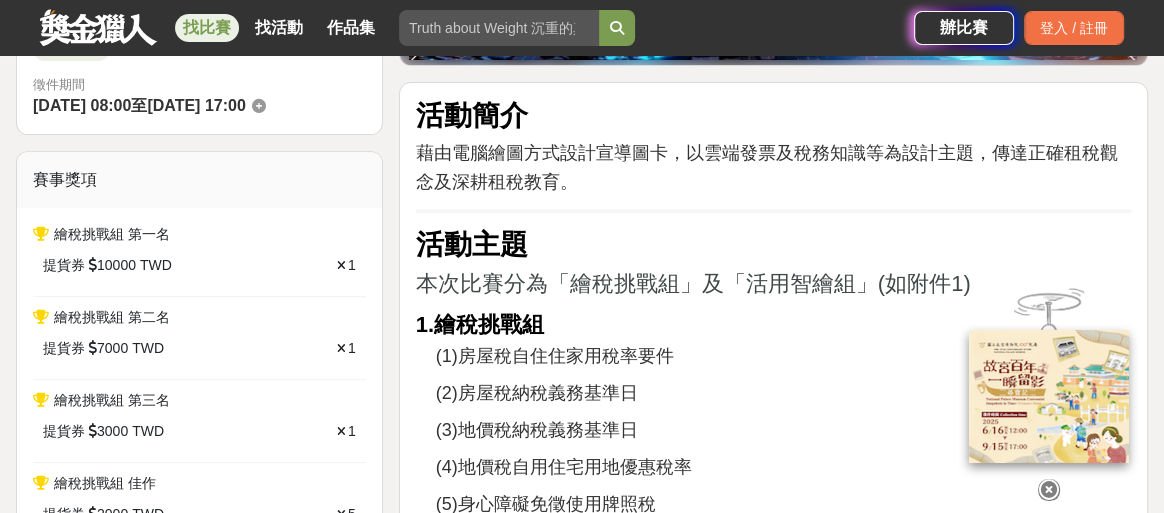 scroll, scrollTop: 700, scrollLeft: 0, axis: vertical 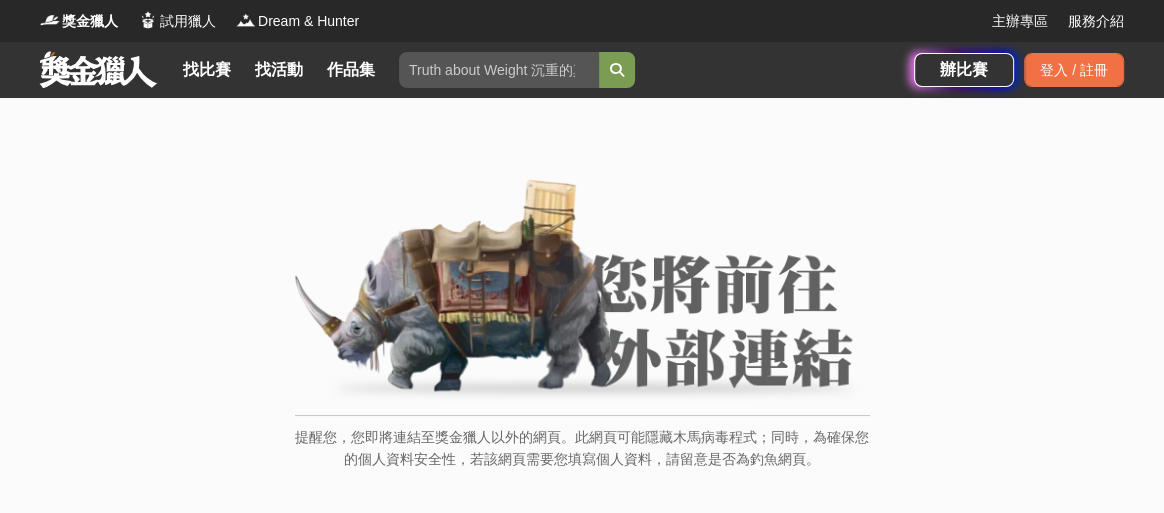 click at bounding box center (582, 292) 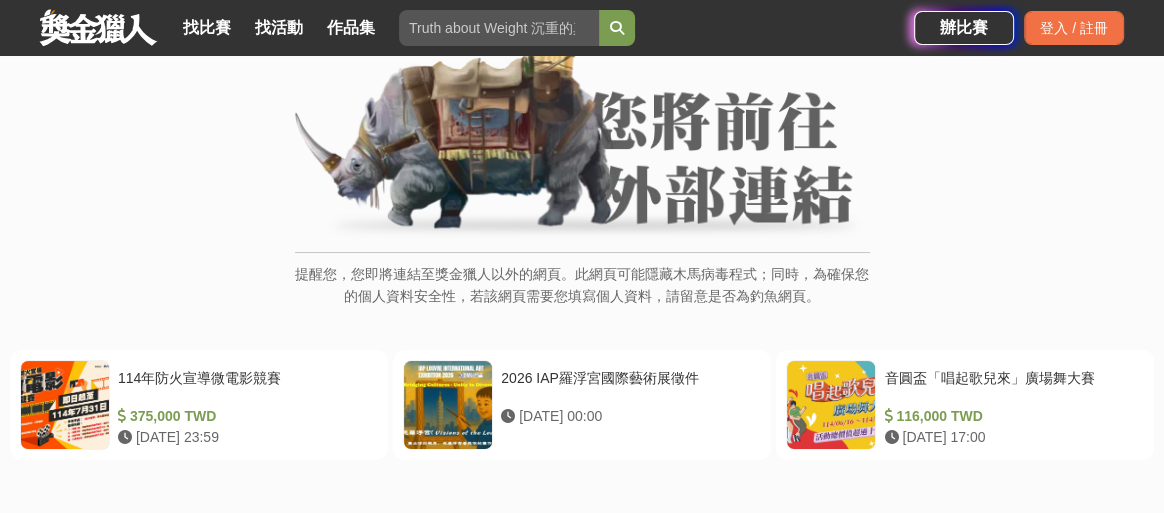 scroll, scrollTop: 300, scrollLeft: 0, axis: vertical 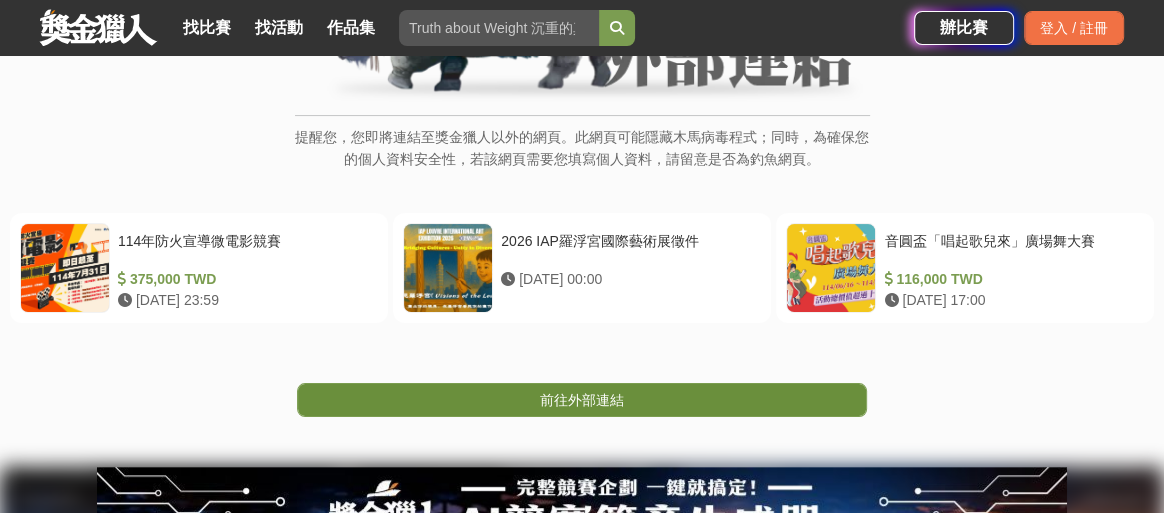 click on "前往外部連結" at bounding box center (582, 400) 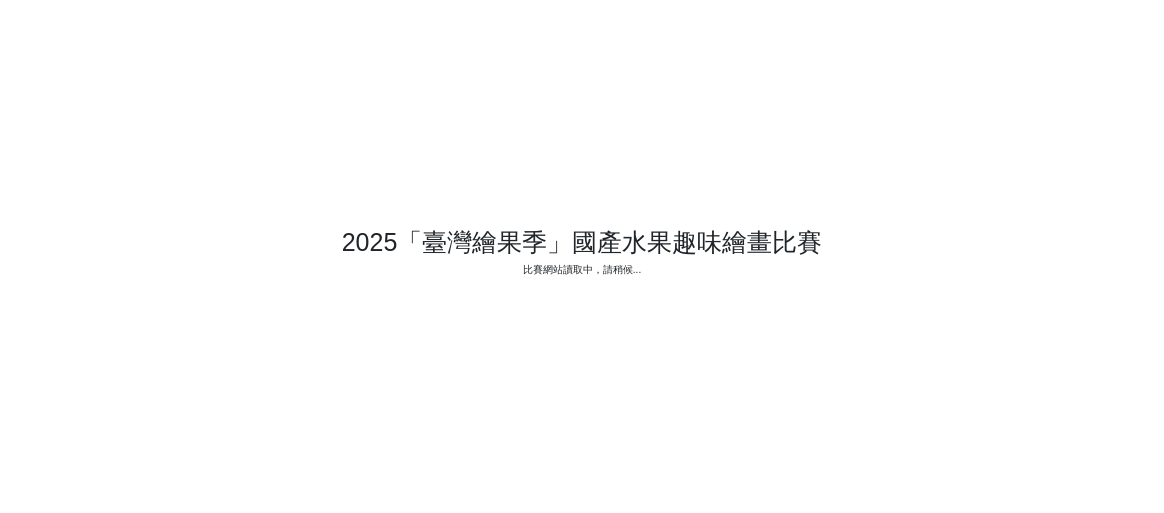 scroll, scrollTop: 0, scrollLeft: 0, axis: both 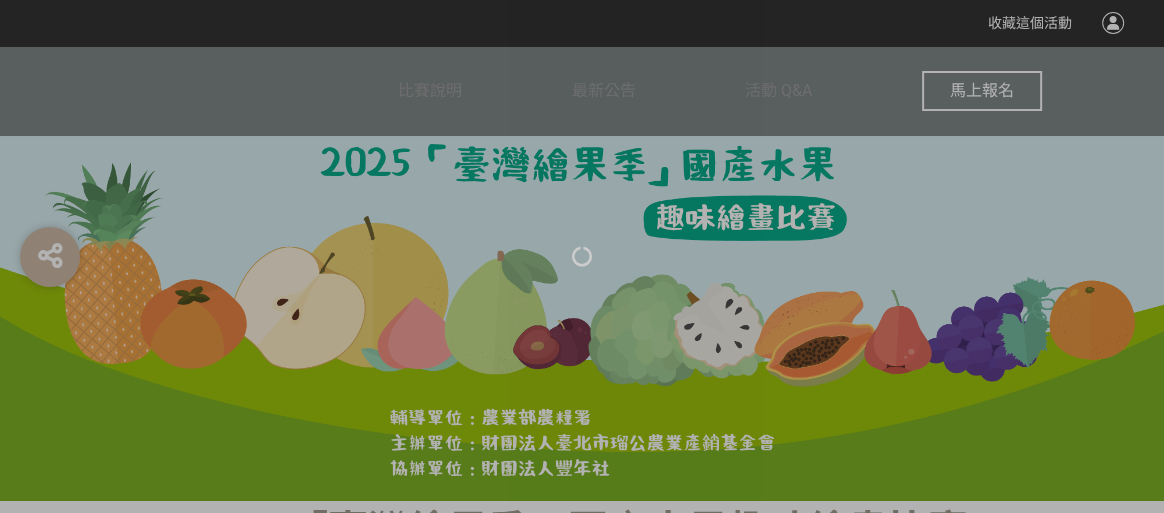 click at bounding box center (582, 256) 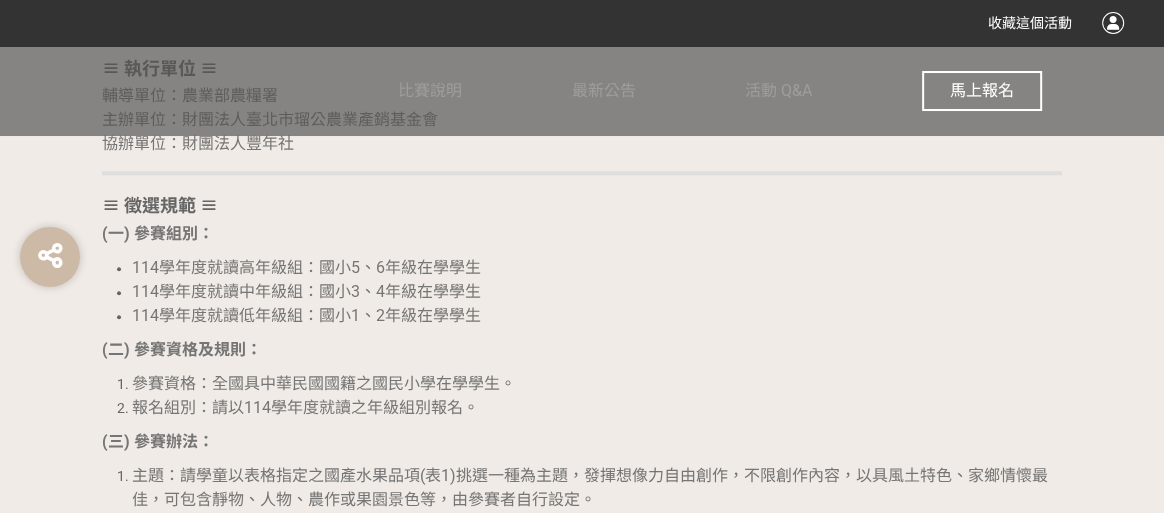 scroll, scrollTop: 1600, scrollLeft: 0, axis: vertical 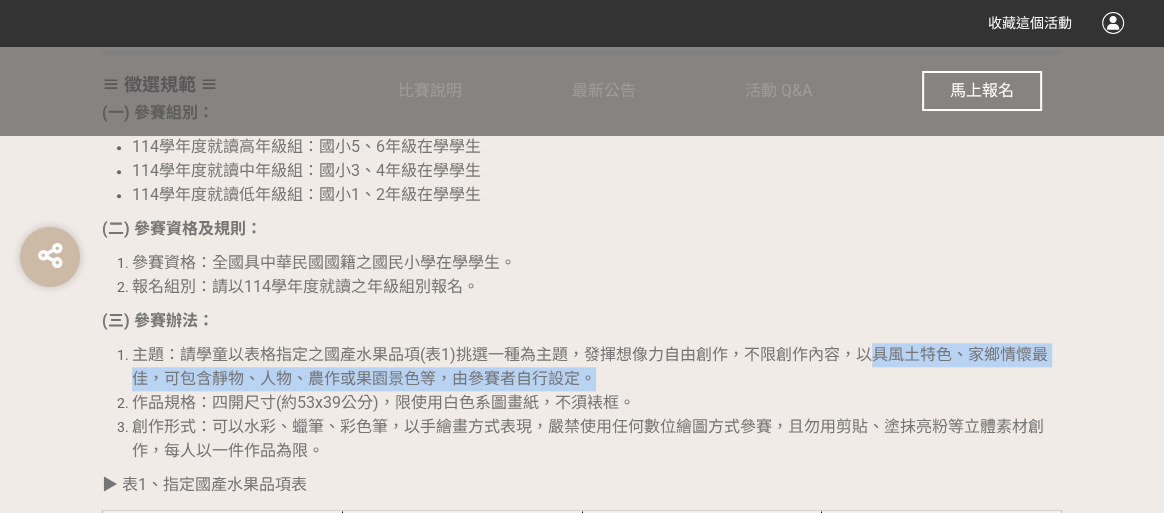 drag, startPoint x: 866, startPoint y: 356, endPoint x: 972, endPoint y: 377, distance: 108.060165 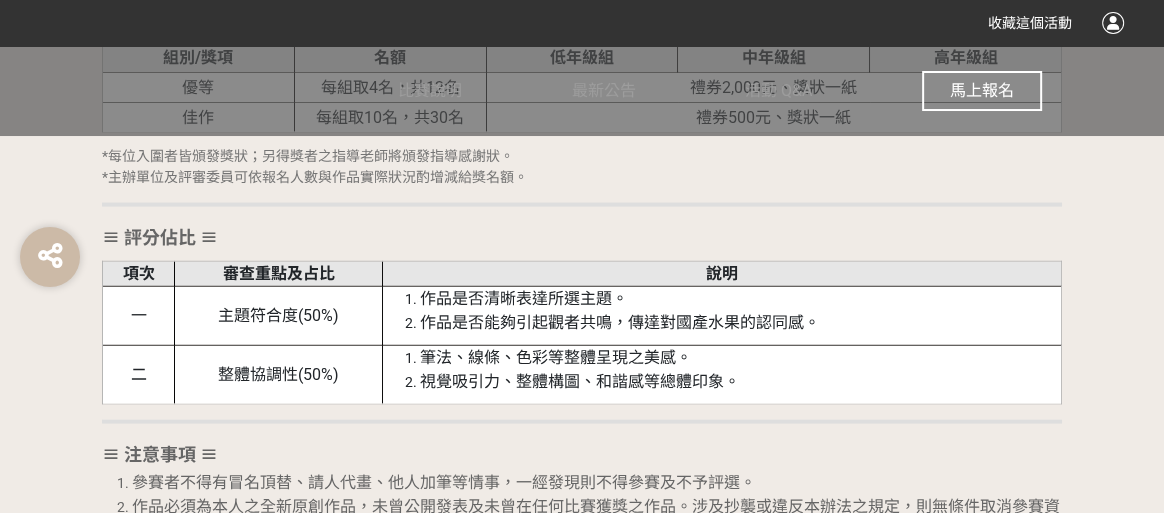 scroll, scrollTop: 3300, scrollLeft: 0, axis: vertical 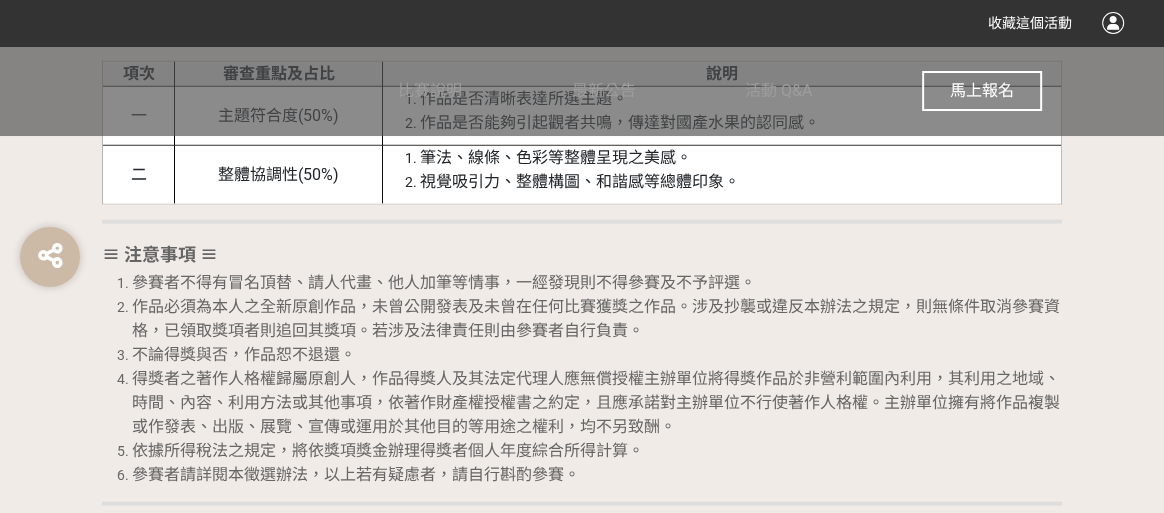 click on "≡ 比賽目的 ≡ 為落實食農教育理念，農業部農糧署推廣從土地開始，逐步引導國人深入文化底蘊和生活型態，回溯飲食、農業及環境之間的連結，提升國人對於在地農業的認識及重視，並透過舉辦趣味比賽，引導學童主動探索日常生活最喜愛的國產水果，解開從產地到餐桌無限的想像之謎，深化在地連結，傳承飲食文化。誠摯地邀請您，從「臺灣繪果季」(臺語發音：臺灣畫果子Tâi-uân uē-kó-tsí))國產水果趣味繪畫比賽指定品項中挑選一種作為創作主題，畫下您 最喜歡的國產水果 。在您的記憶中，那一顆國產水果、一場盛夏果園的風景、一次甜蜜日常的瞬間，是在什麼樣的季節、帶給您什麼樣的心情?顏色、香氣或形狀，讓您深深著迷的國產水果特點是那些?邀請踴躍參與國產水果食農教育，朝向永續生活邁進！ ≡ 執行單位 ≡ 輔導單位：農業部農糧署 名稱 產期" at bounding box center (582, -680) 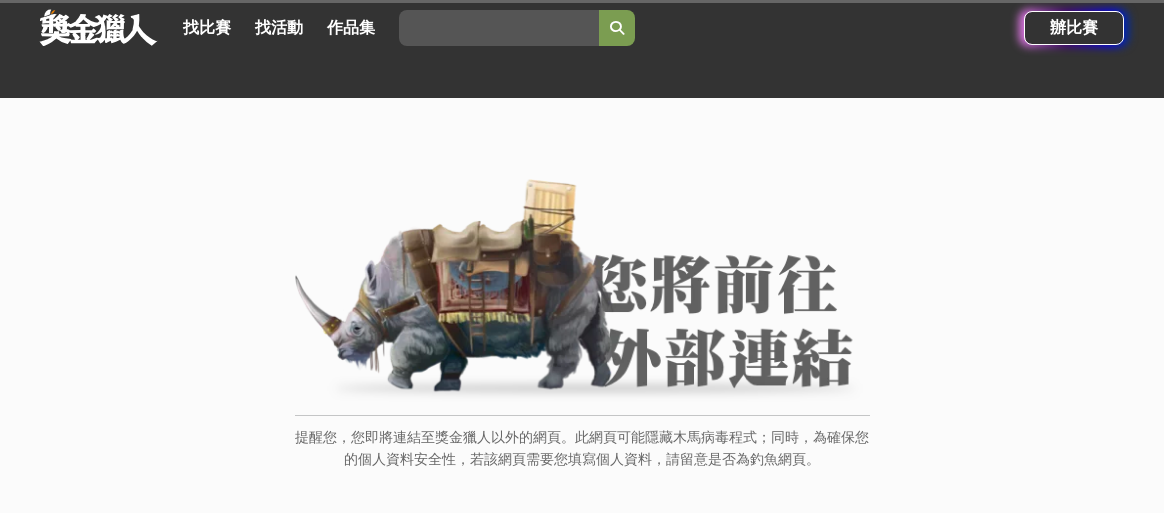 scroll, scrollTop: 300, scrollLeft: 0, axis: vertical 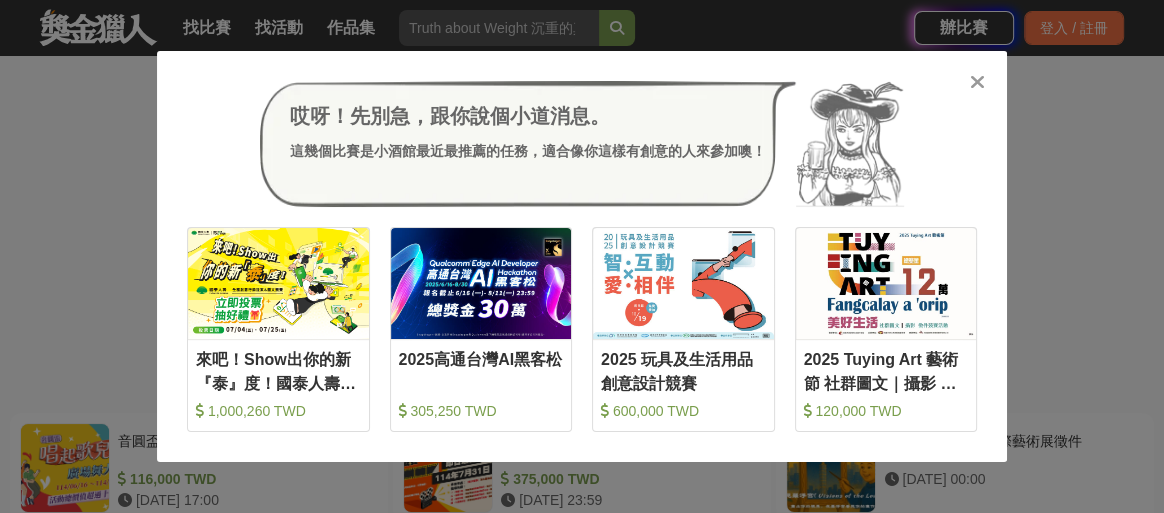 click at bounding box center [977, 81] 